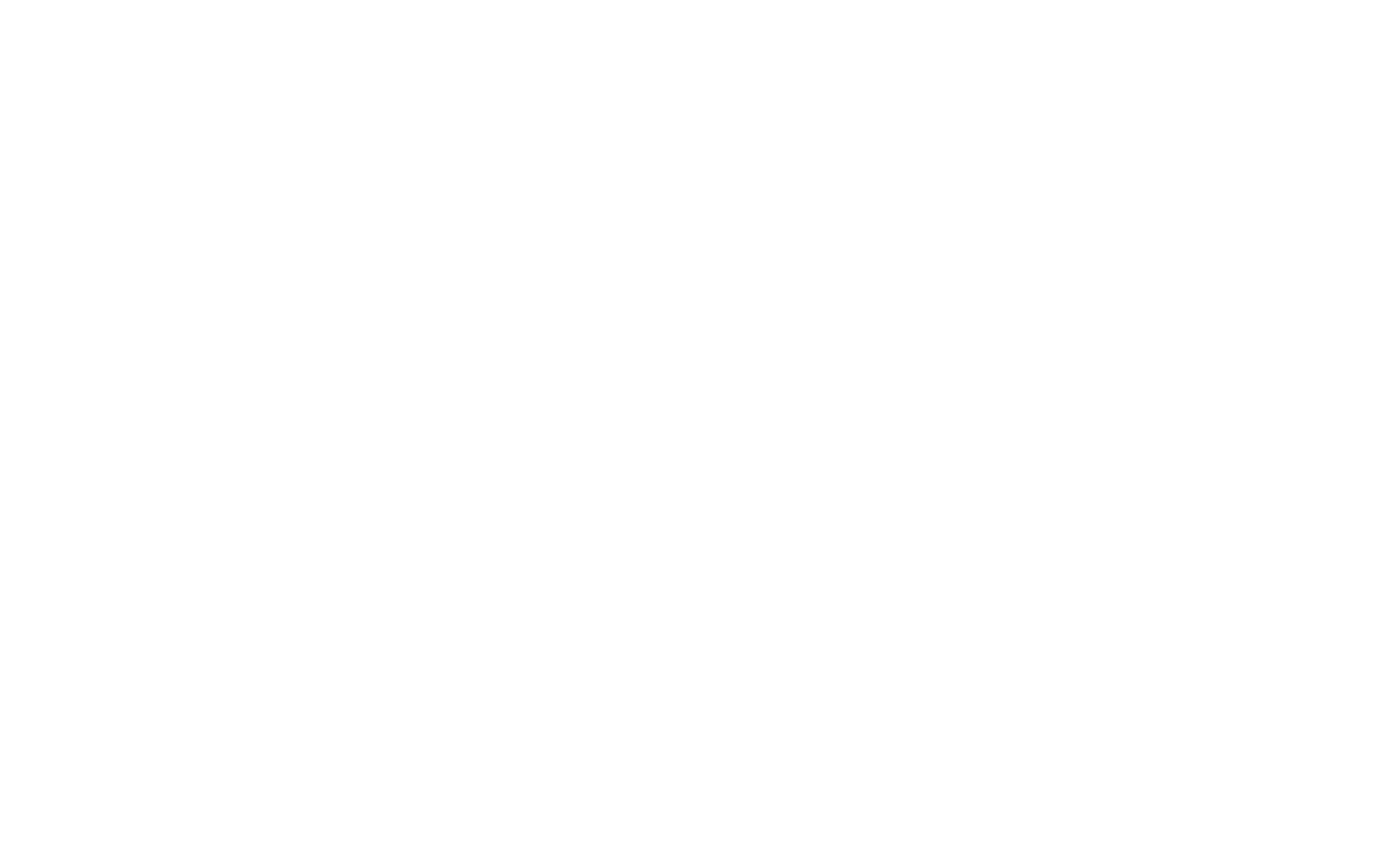 scroll, scrollTop: 0, scrollLeft: 0, axis: both 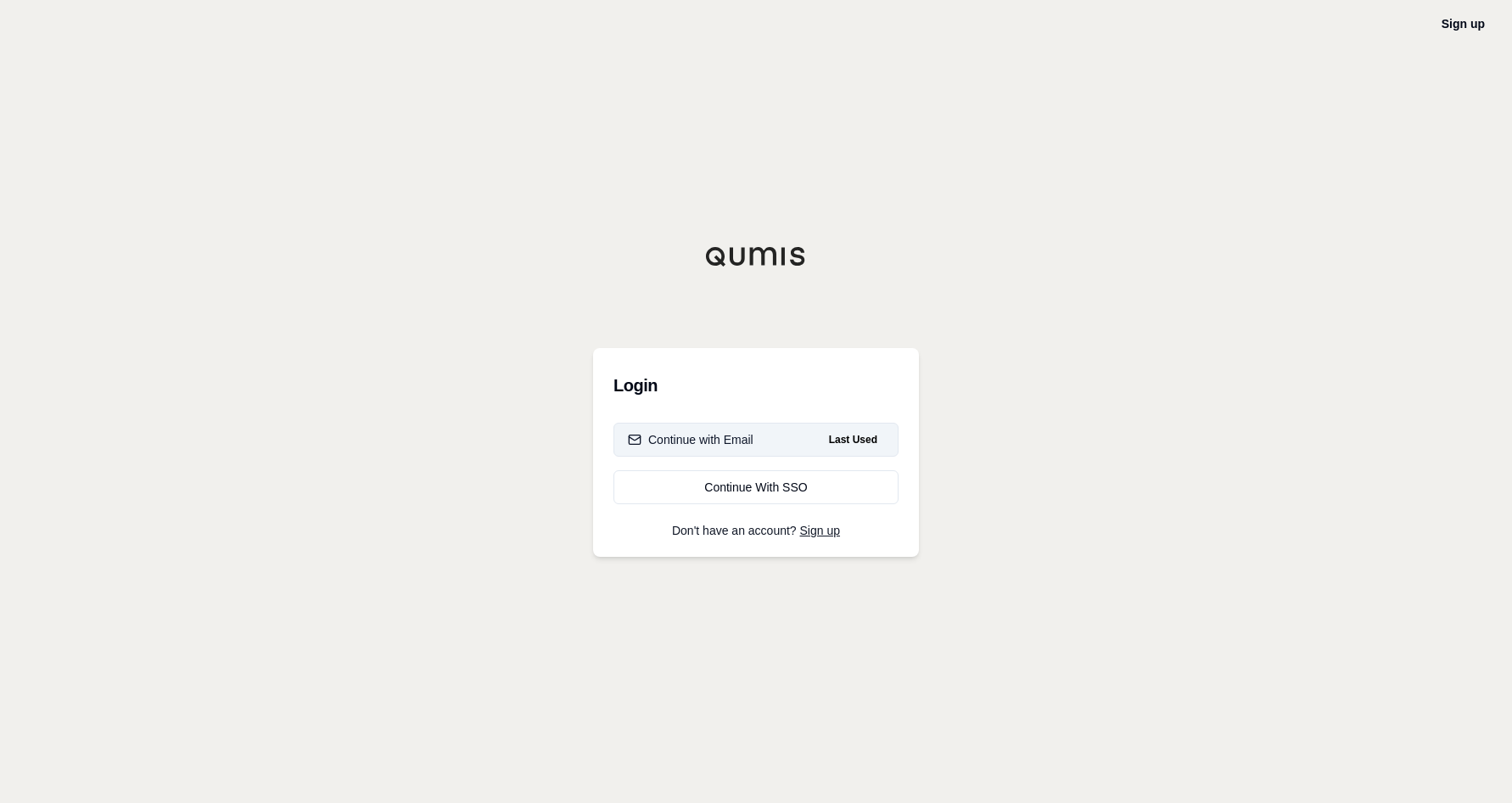 click on "Continue with Email Last Used" at bounding box center [756, 440] 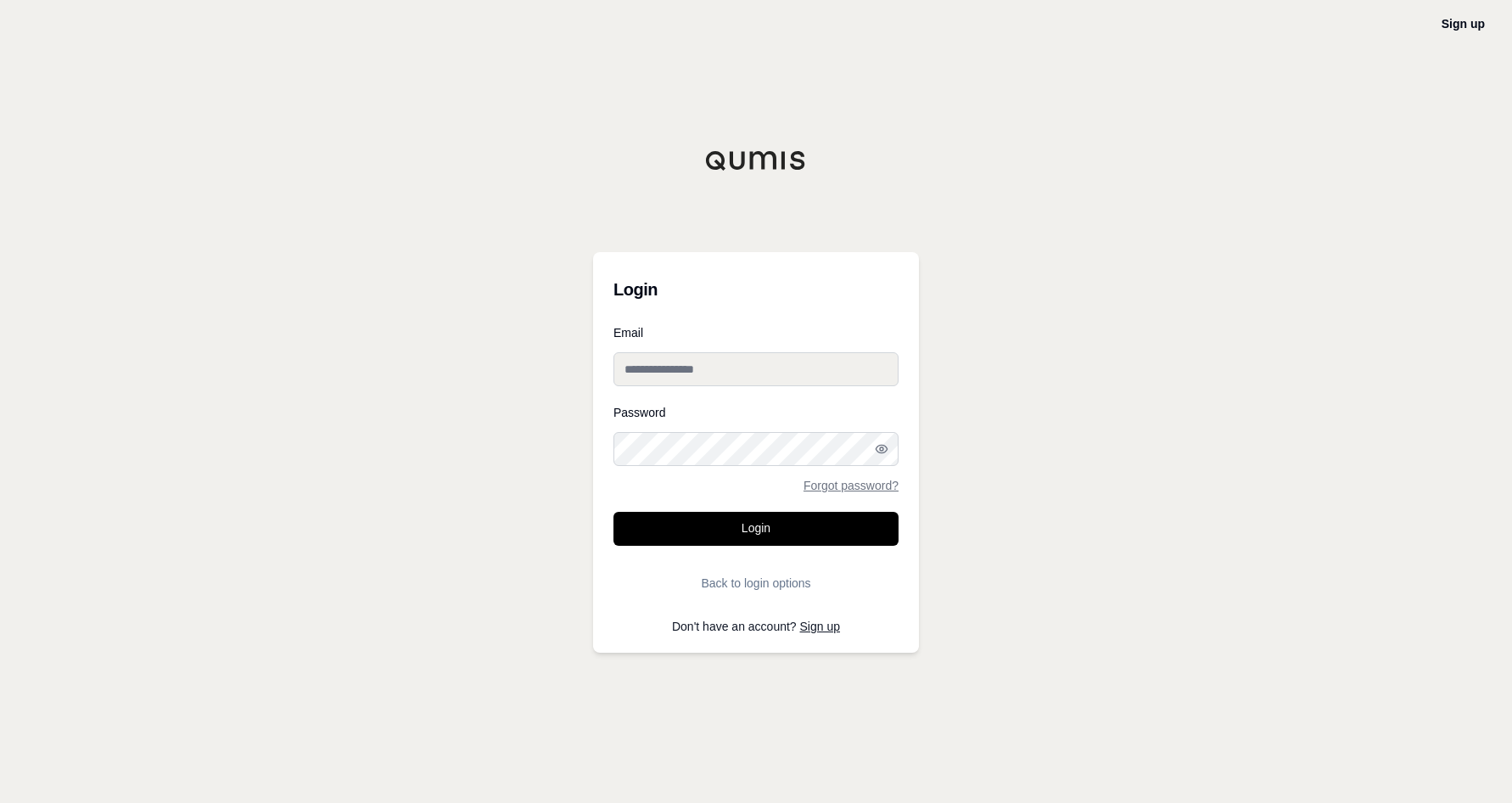type on "**********" 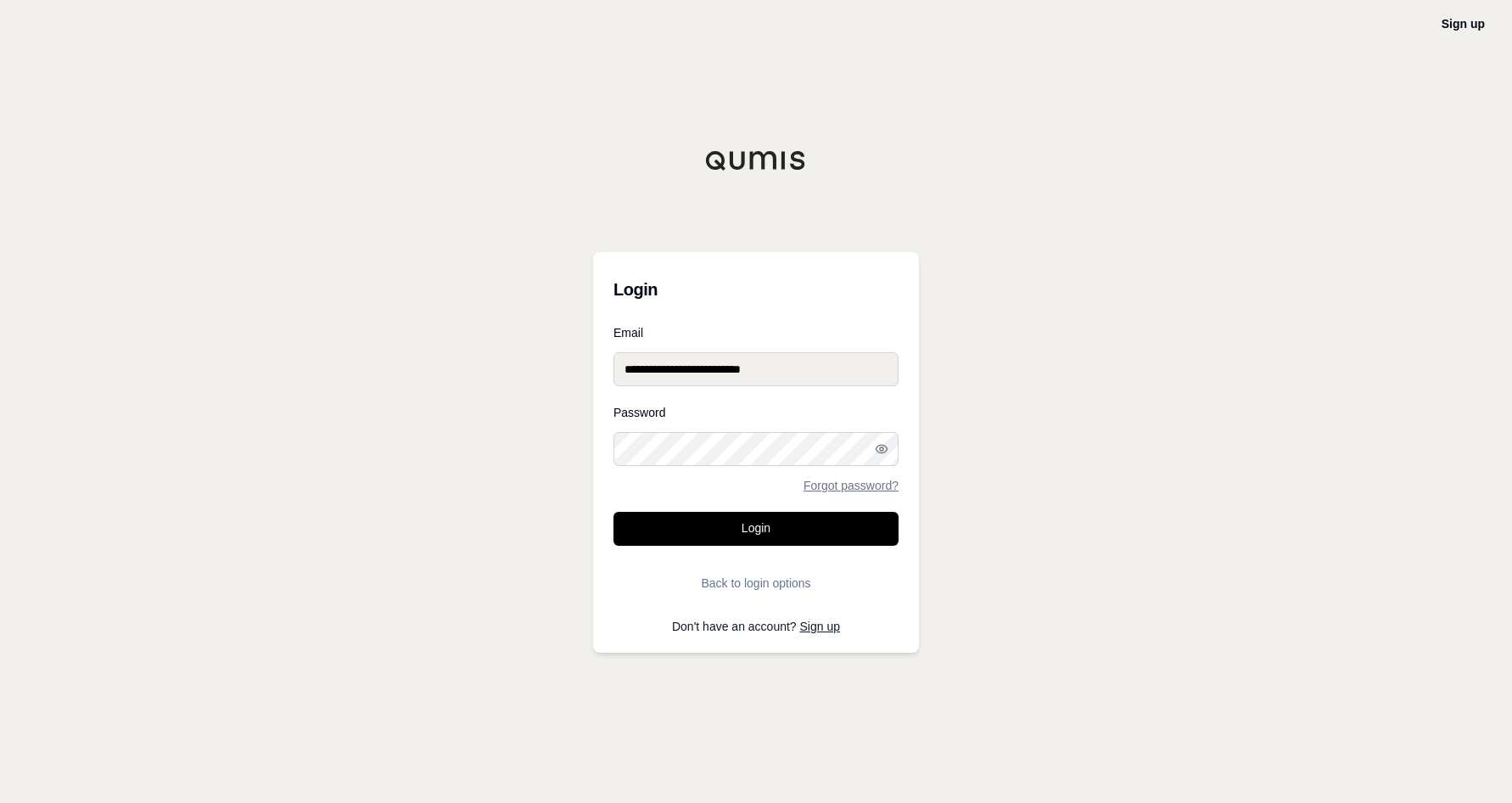click on "Login" at bounding box center (756, 529) 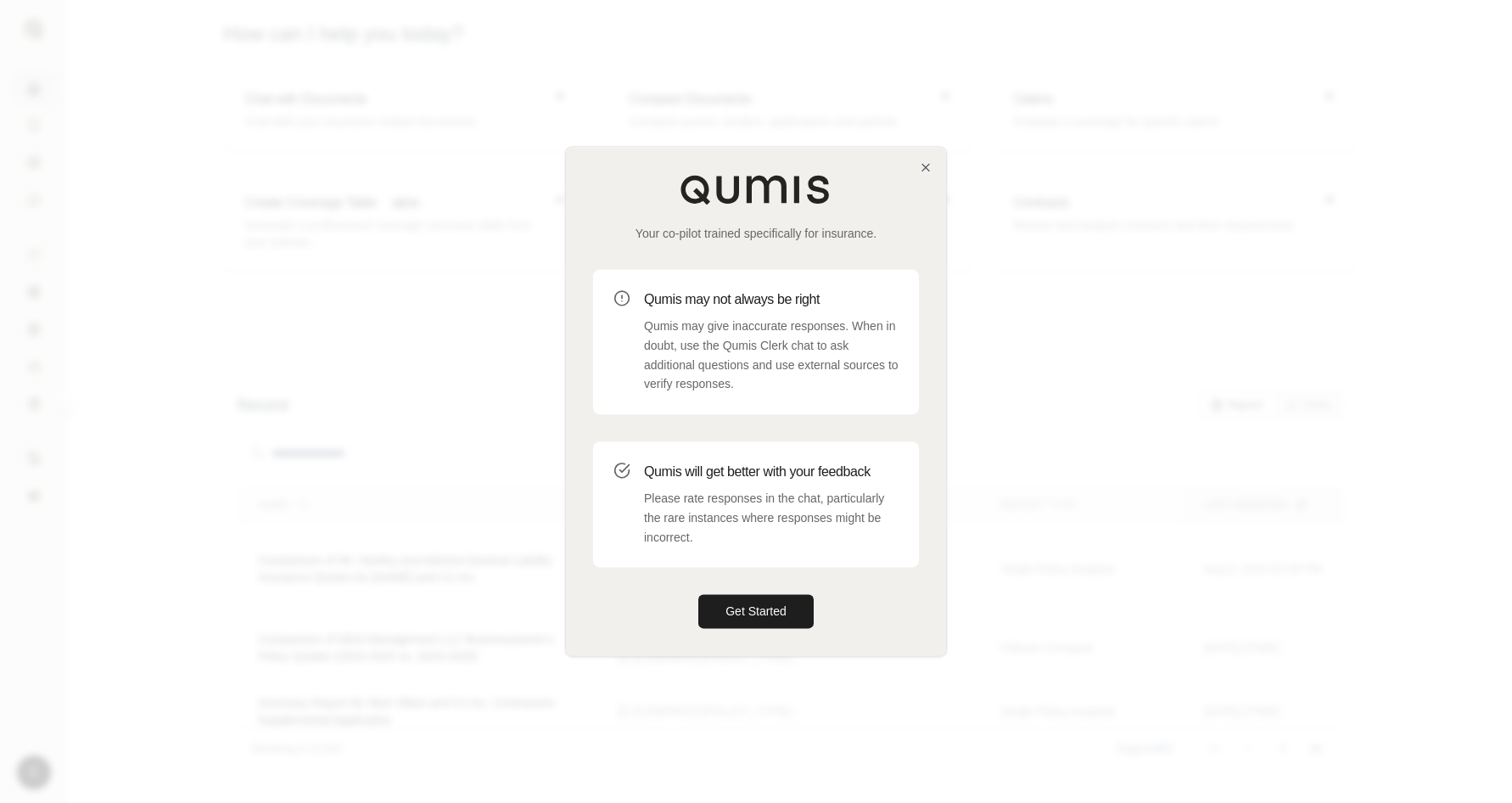 drag, startPoint x: 729, startPoint y: 662, endPoint x: 730, endPoint y: 645, distance: 17.029386 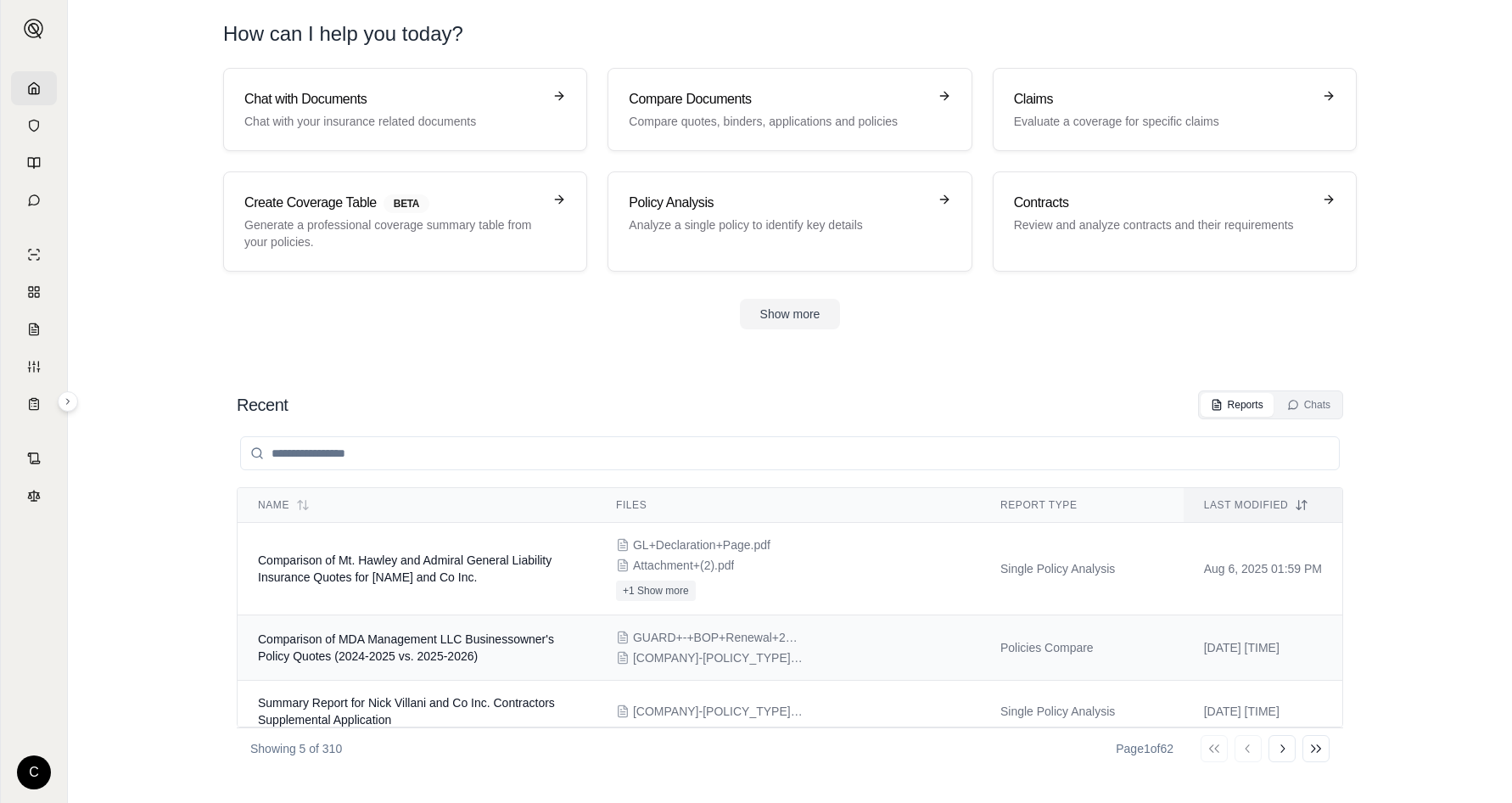 click on "GUARD+-+BOP+Renewal+2025-2026.pdf Guard+-+Porposal+2024-2025.pdf" at bounding box center [787, 648] 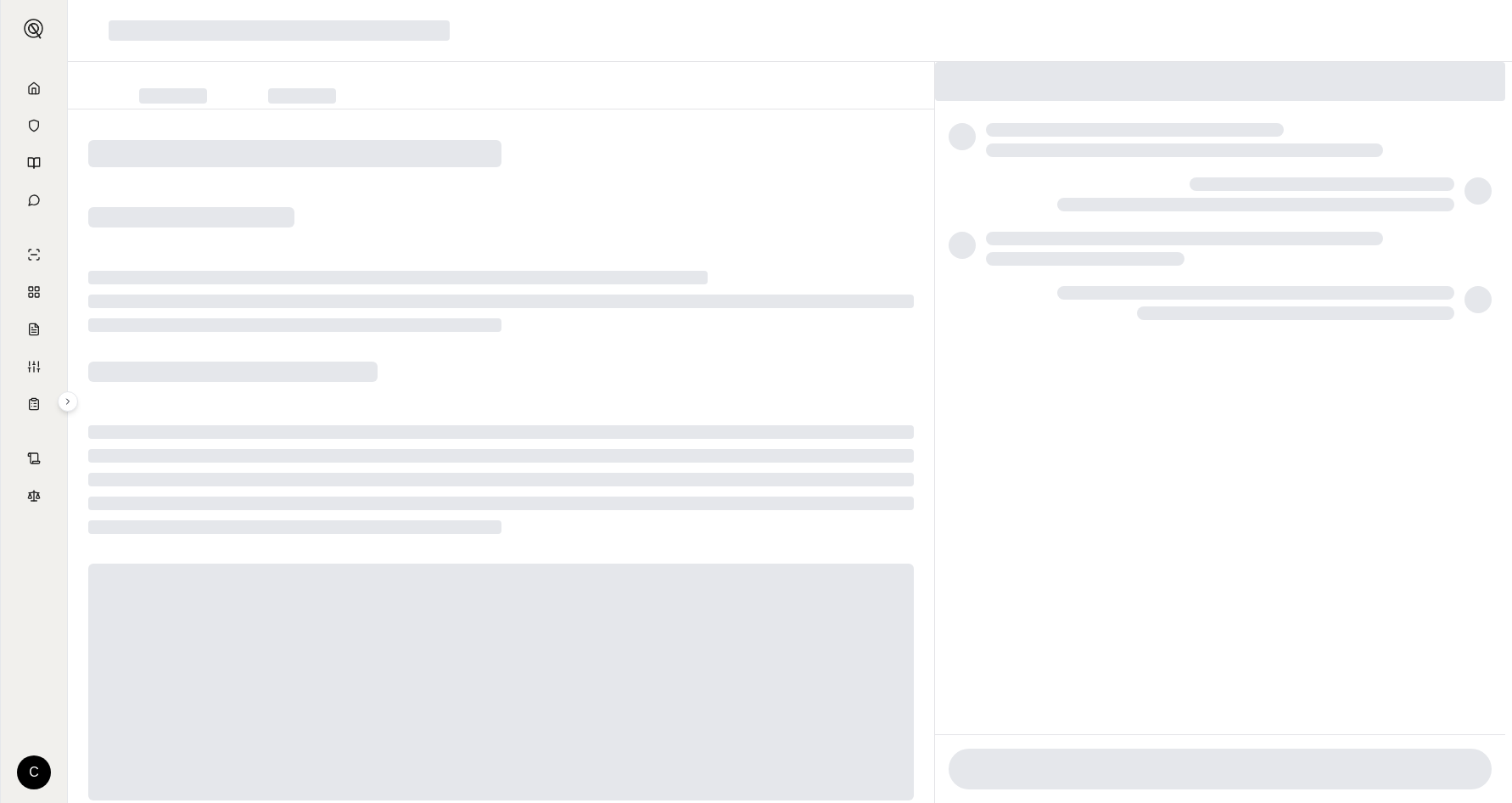 drag, startPoint x: 660, startPoint y: 298, endPoint x: 210, endPoint y: 24, distance: 526.85482 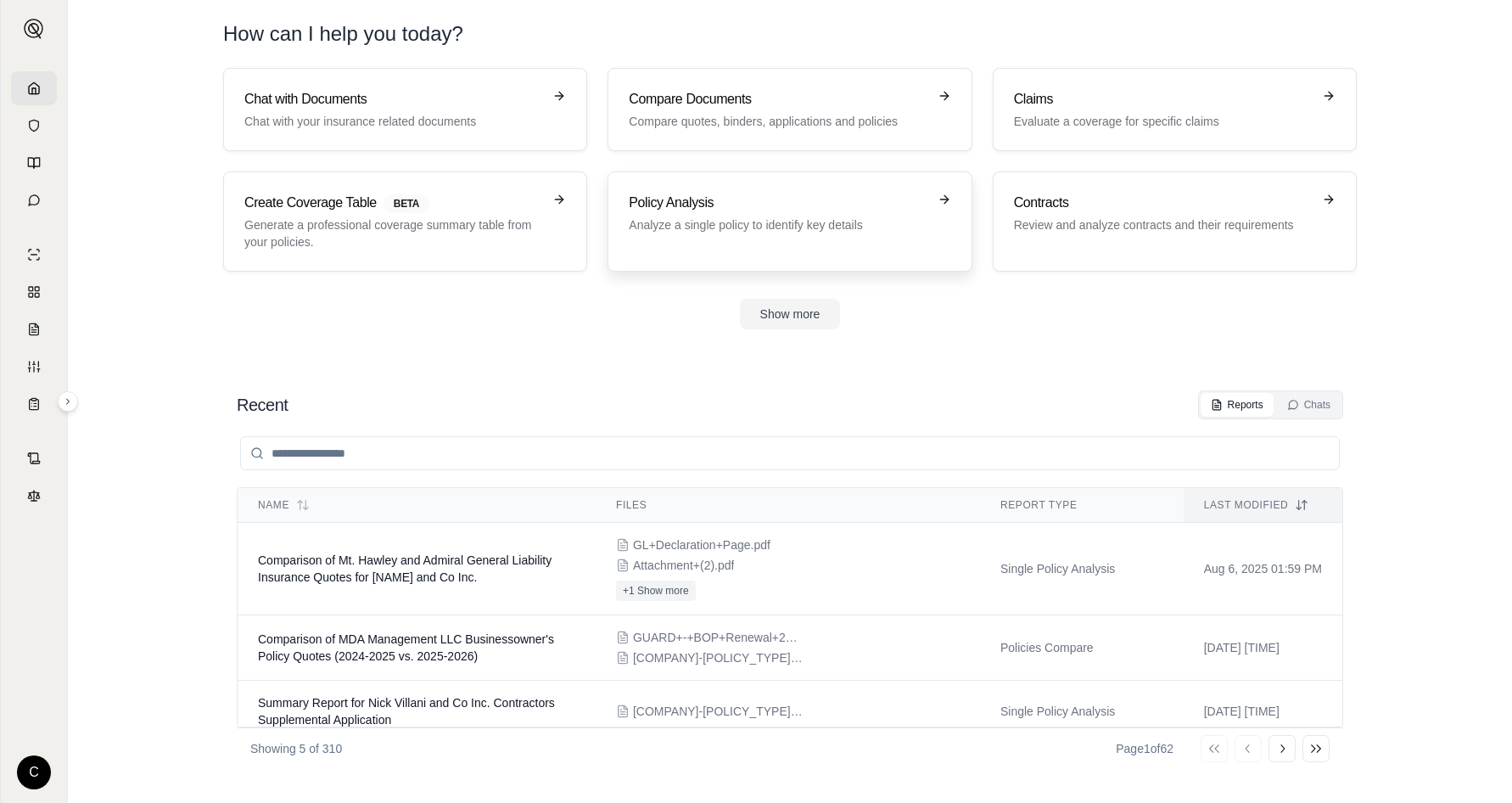 click on "Analyze a single policy to identify key details" at bounding box center (777, 225) 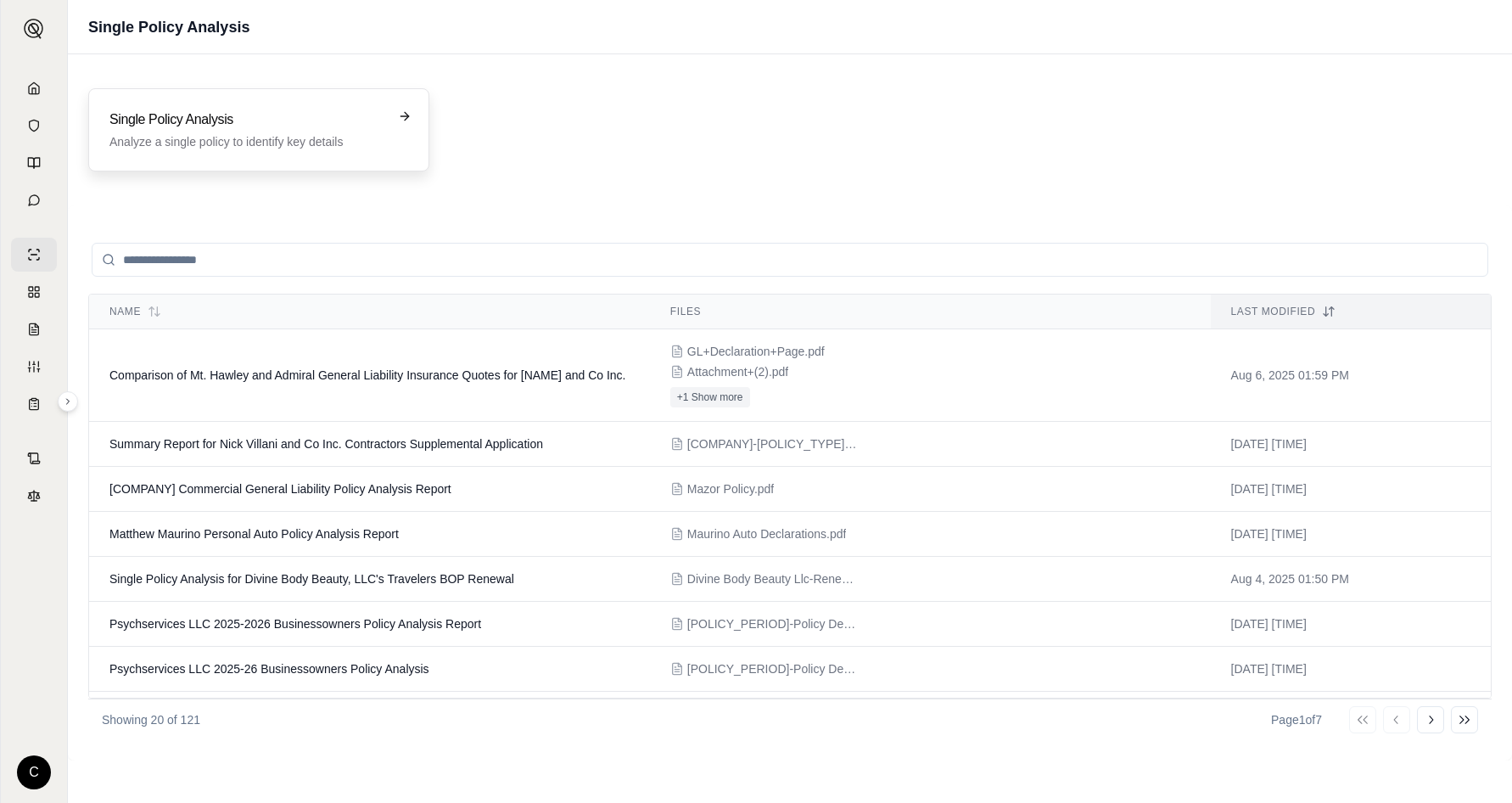 click on "Single Policy Analysis" at bounding box center [247, 120] 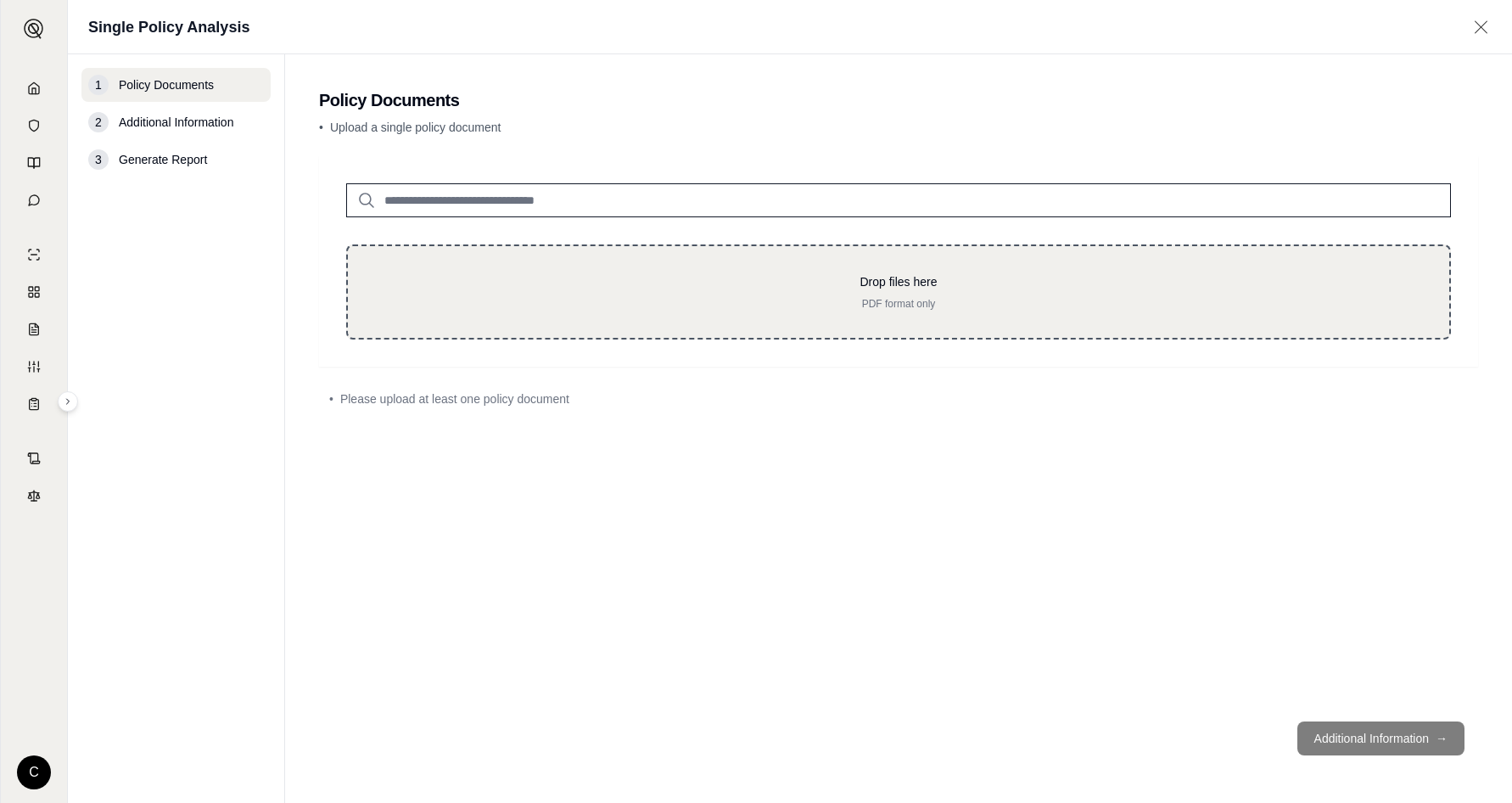 click on "Drop files here PDF format only" at bounding box center (899, 292) 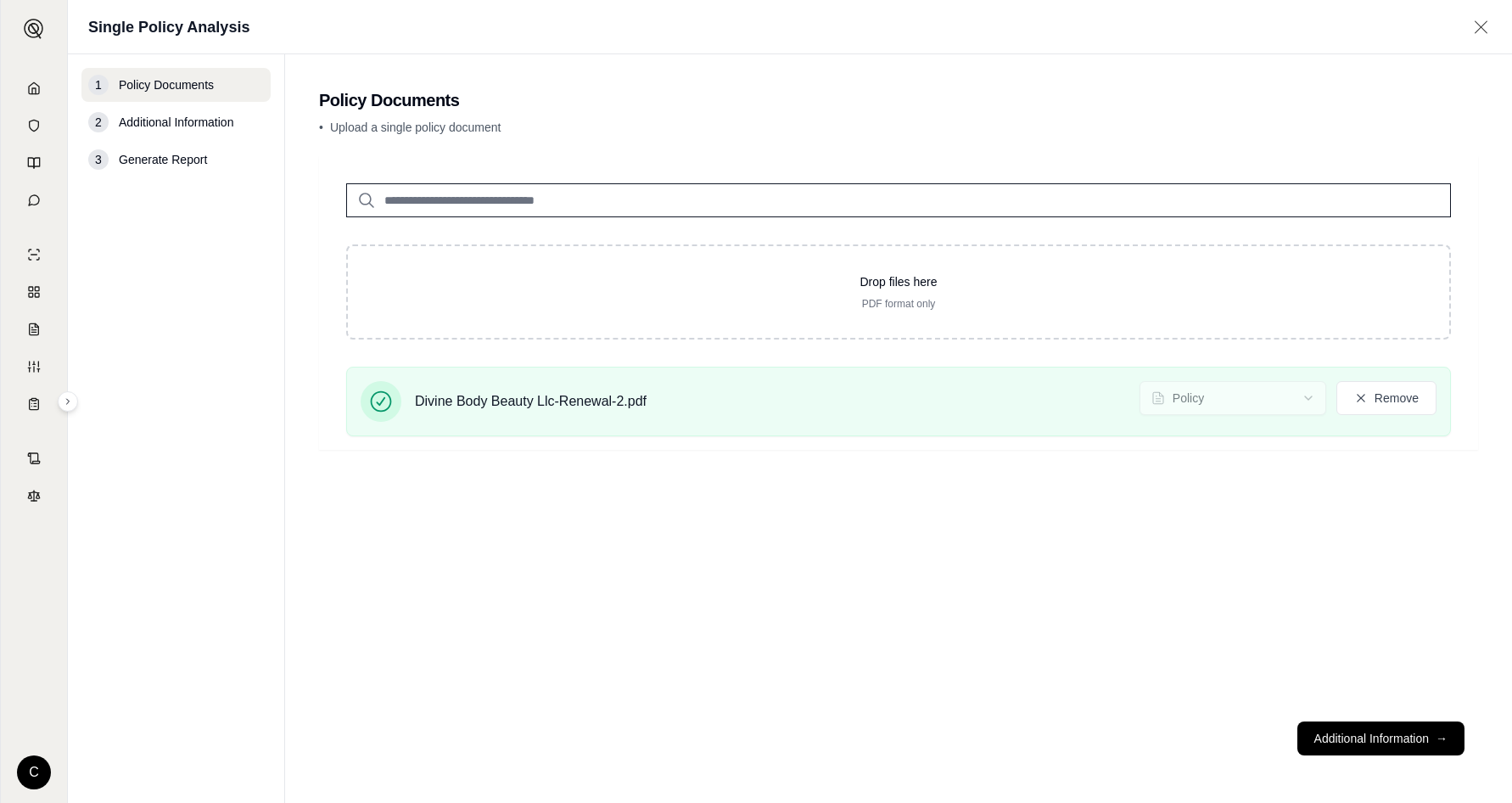 click on "Drop files here PDF format only [COMPANY]-Renewal-[NUMBER].pdf Policy Remove" at bounding box center [899, 432] 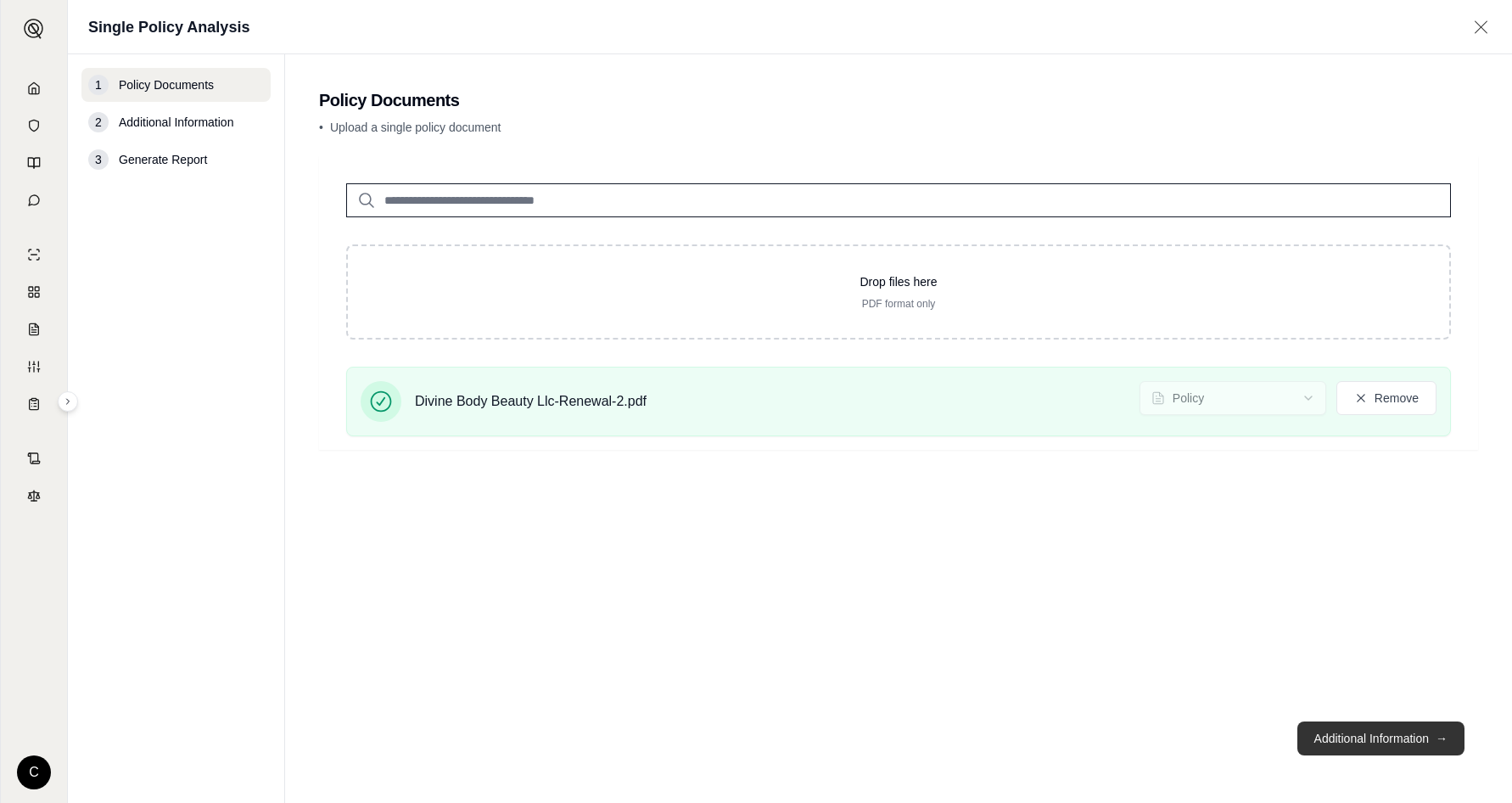 click on "Additional Information →" at bounding box center [1380, 738] 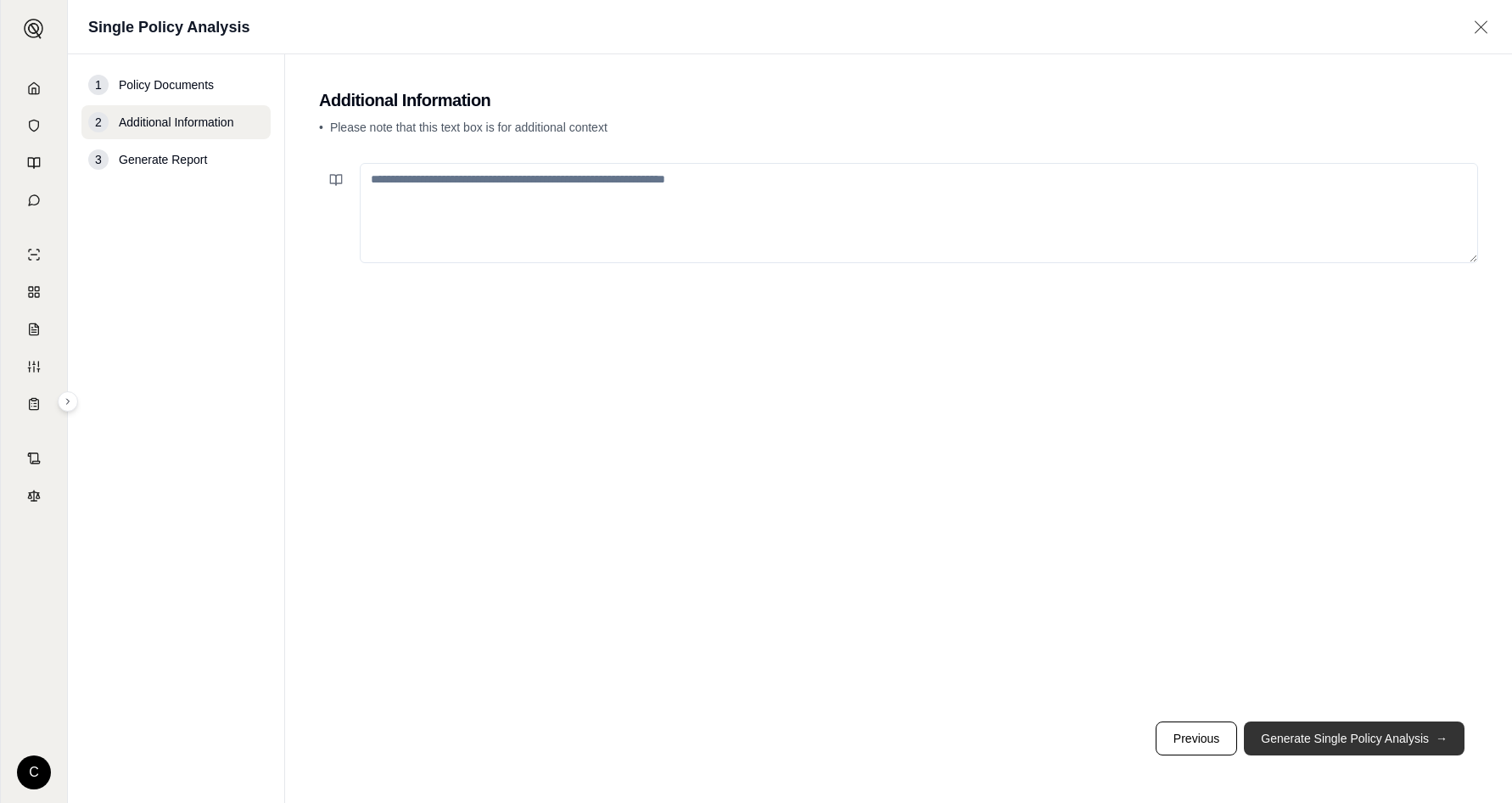 click on "Generate Single Policy Analysis →" at bounding box center (1354, 738) 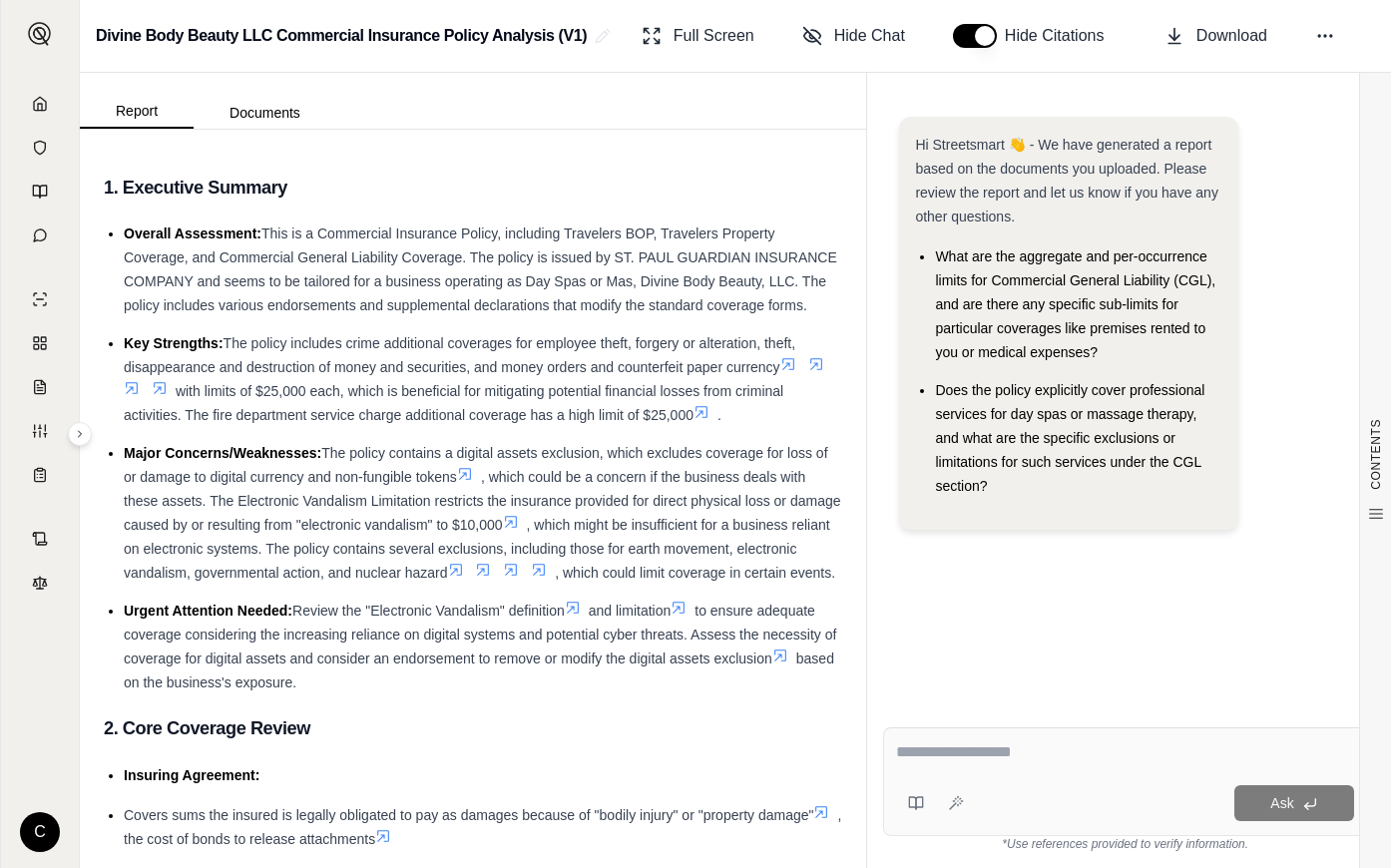 paste on "**********" 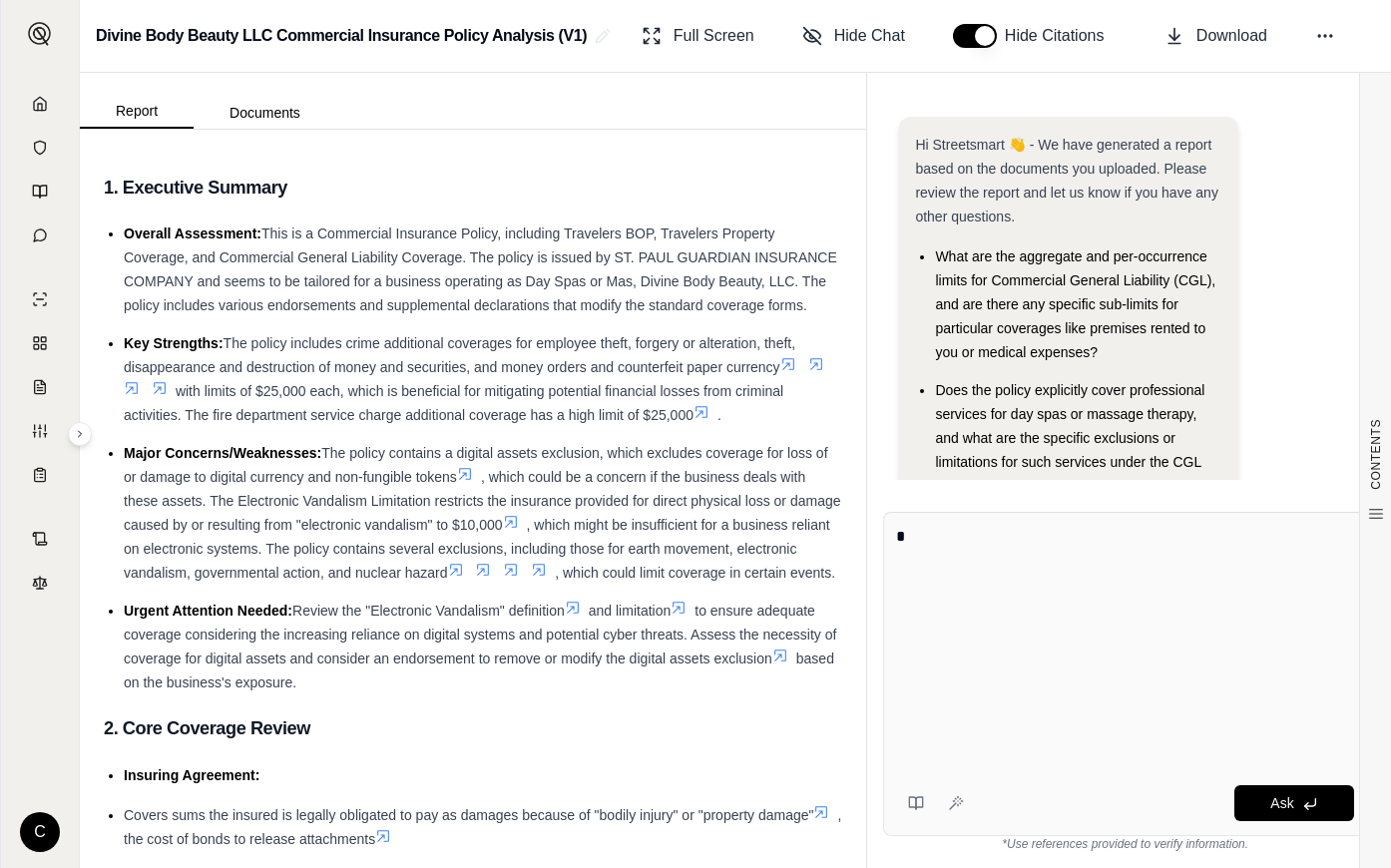 scroll, scrollTop: 0, scrollLeft: 0, axis: both 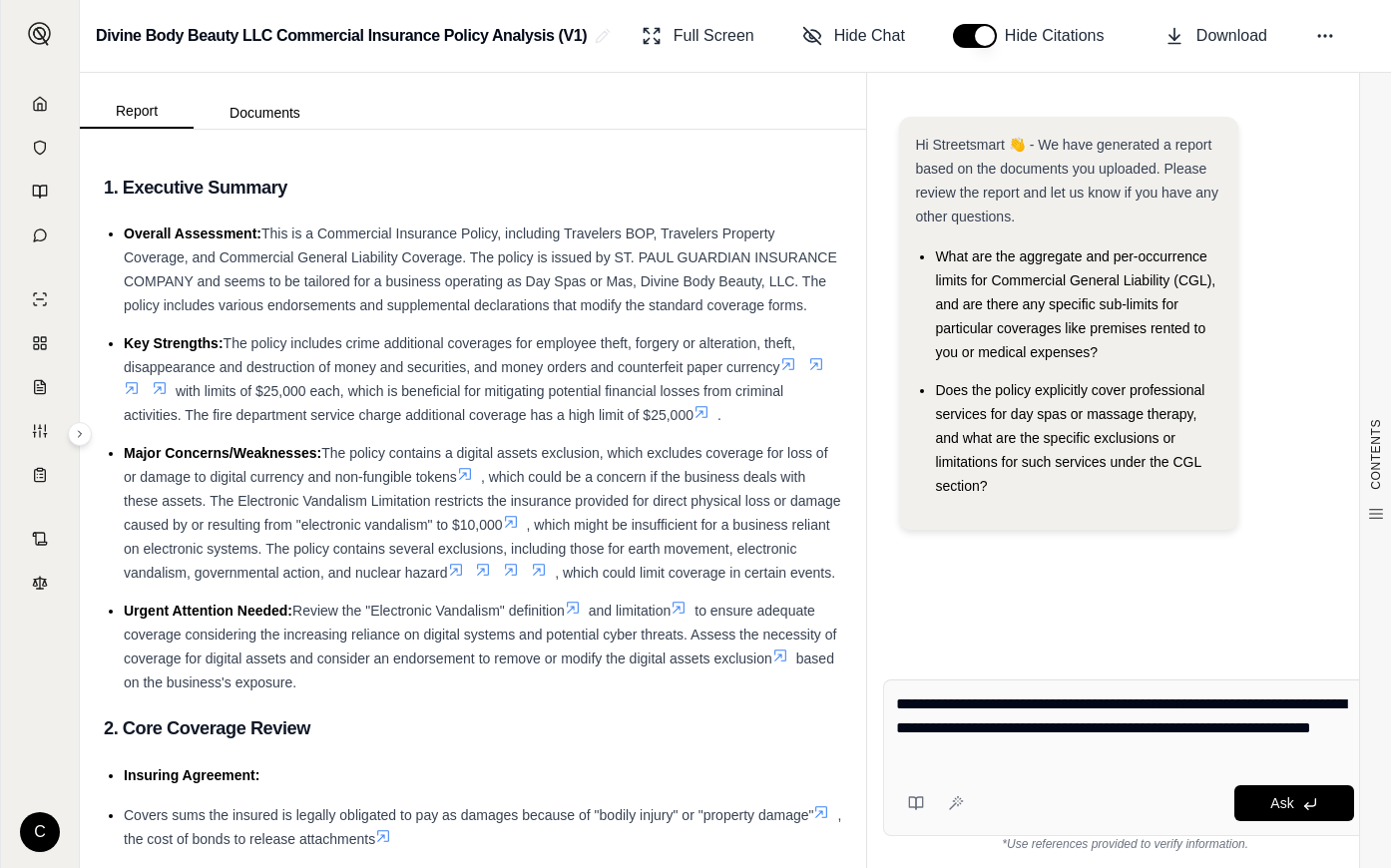 type on "**********" 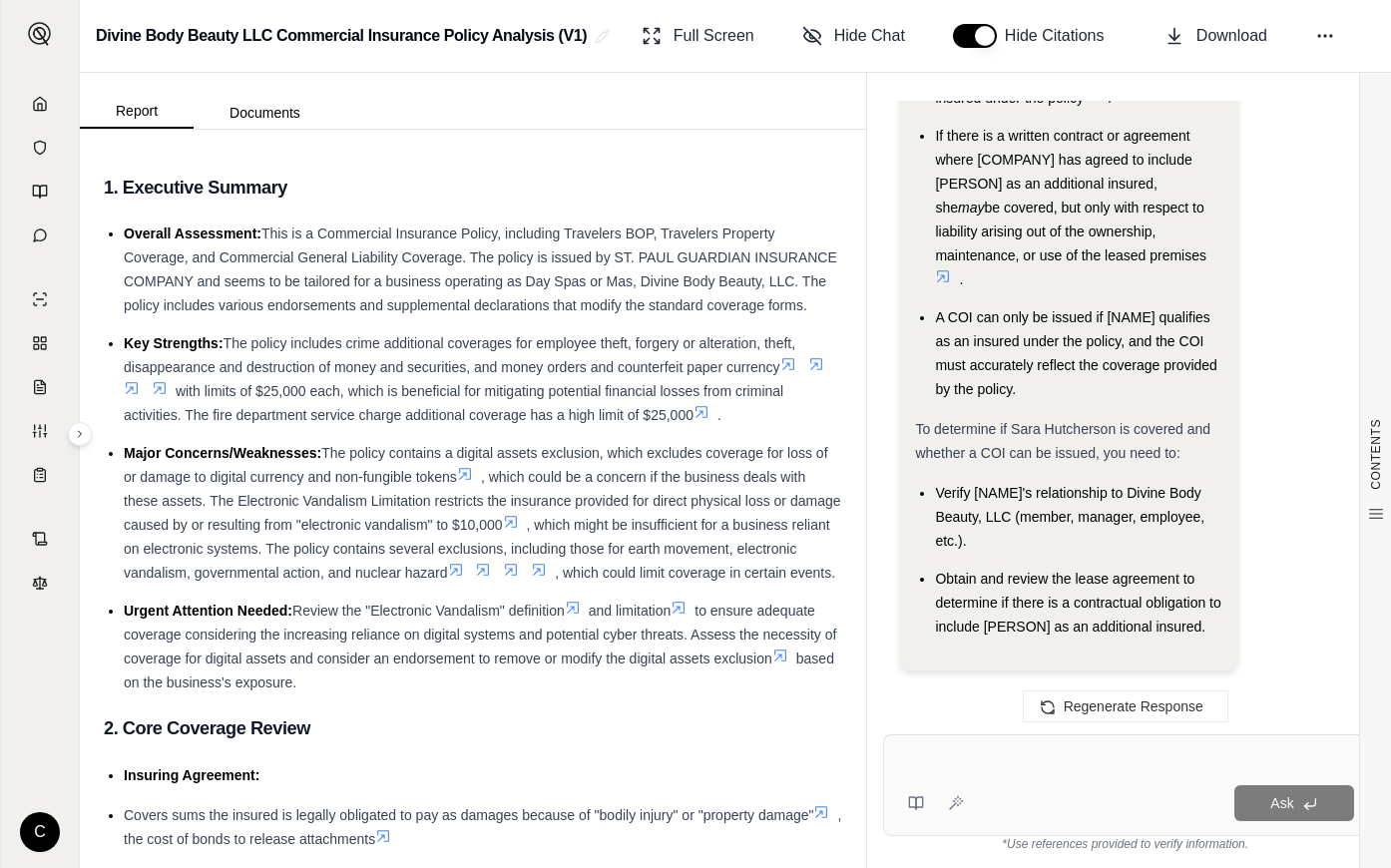 scroll, scrollTop: 2831, scrollLeft: 0, axis: vertical 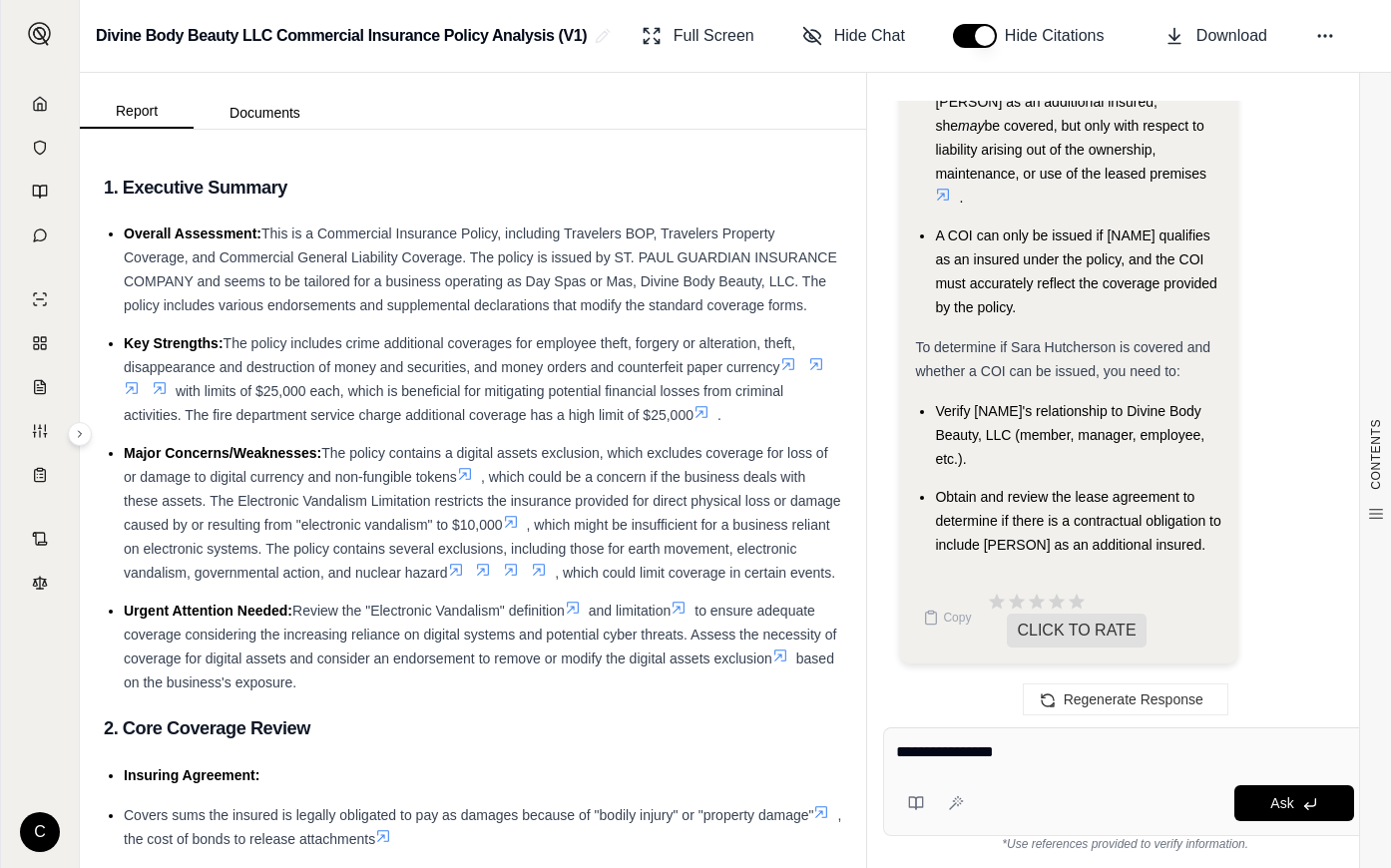 type on "**********" 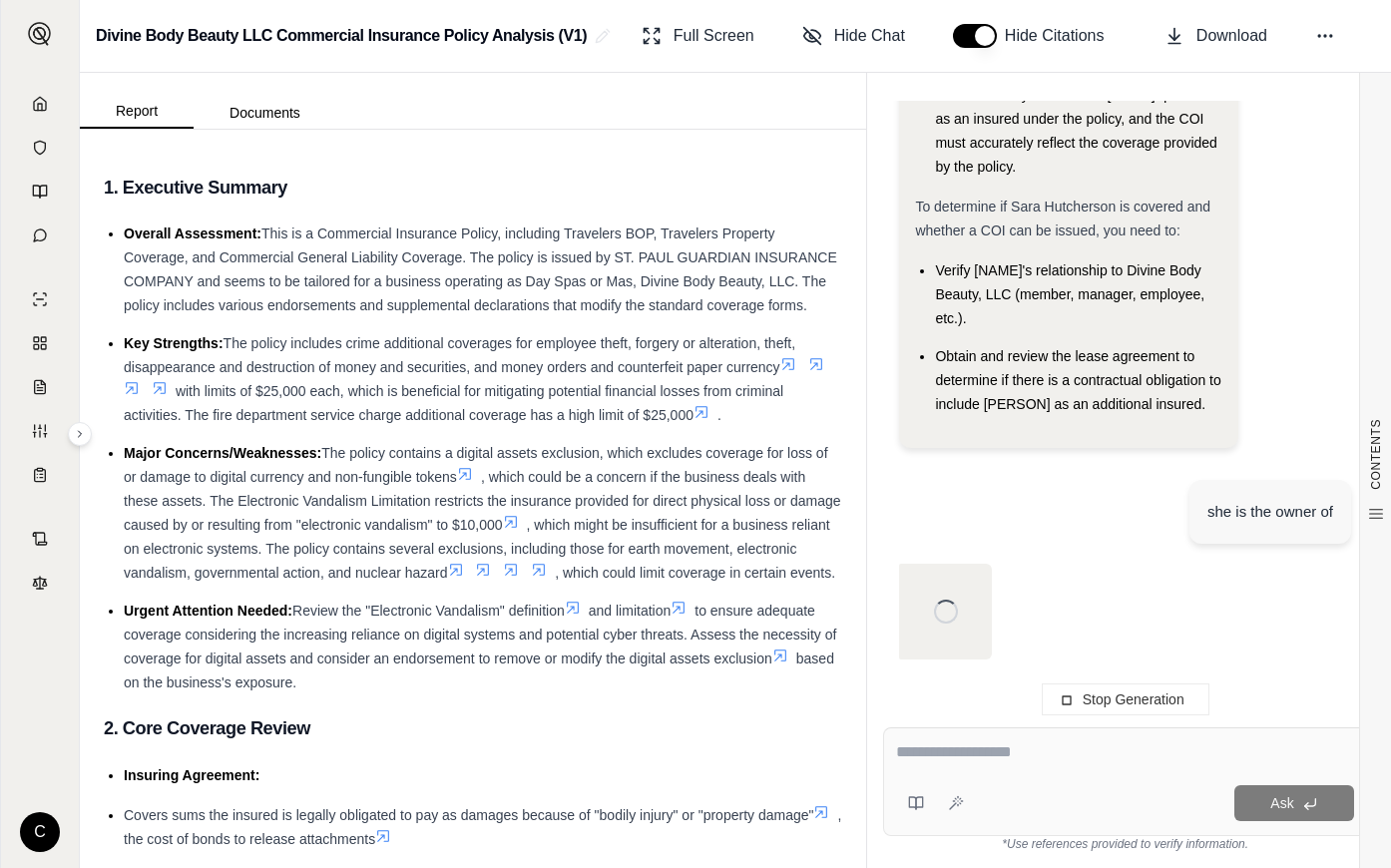 scroll, scrollTop: 3047, scrollLeft: 0, axis: vertical 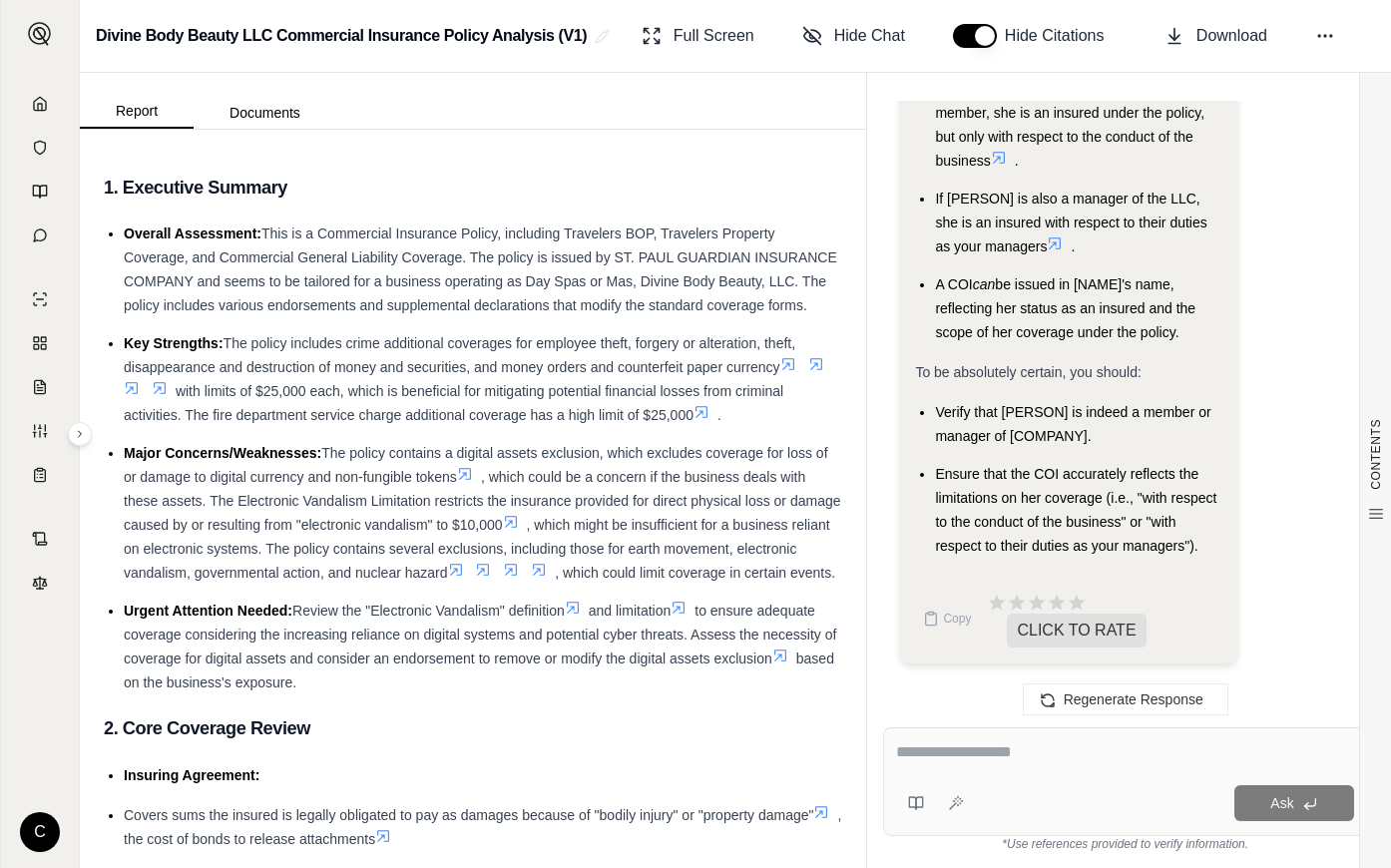 click on "Ensure that the COI accurately reflects the limitations on her coverage (i.e., "with respect to the conduct of the business" or "with respect to their duties as your managers")." at bounding box center [1076, 510] 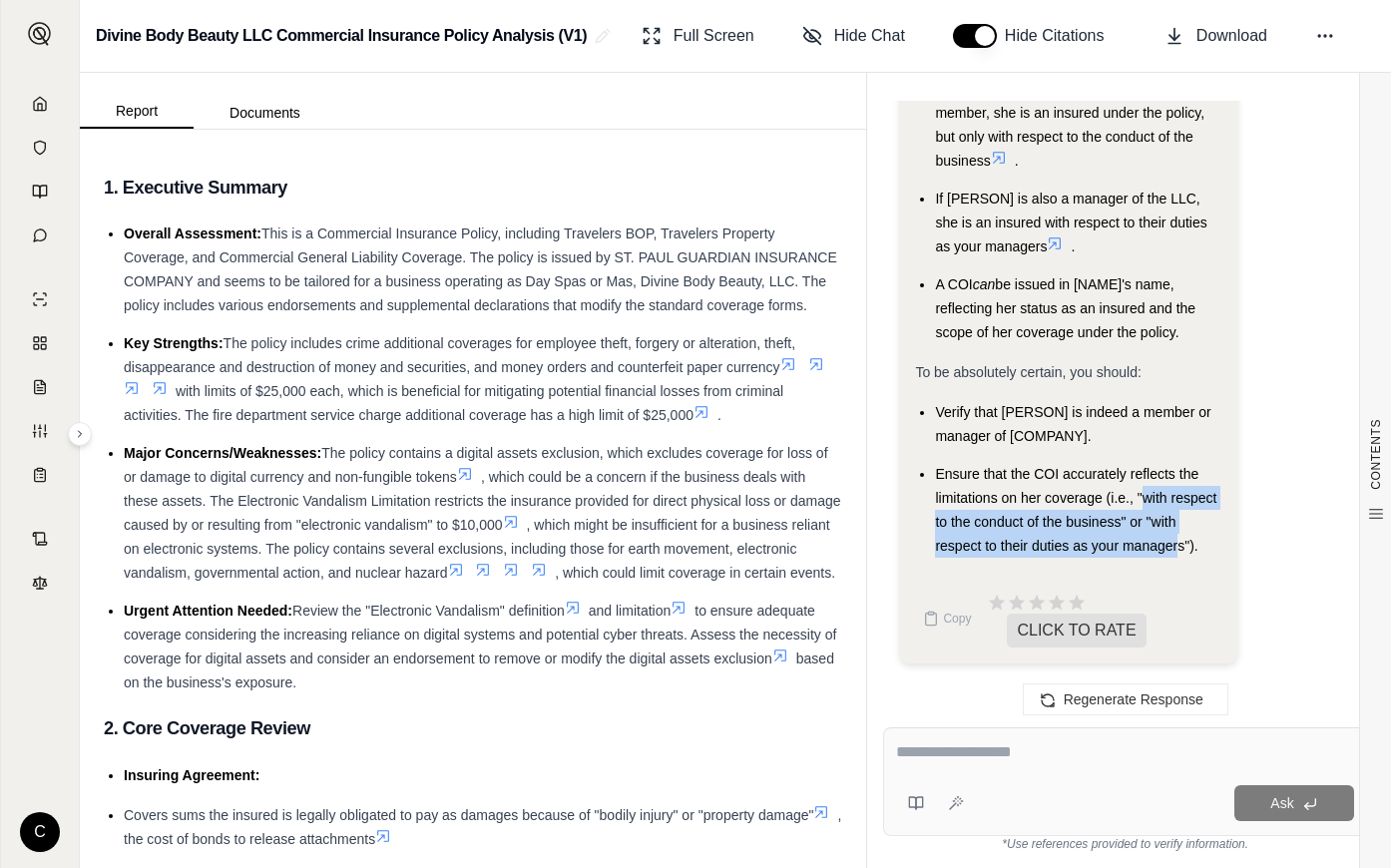 drag, startPoint x: 1179, startPoint y: 545, endPoint x: 1147, endPoint y: 503, distance: 52.801515 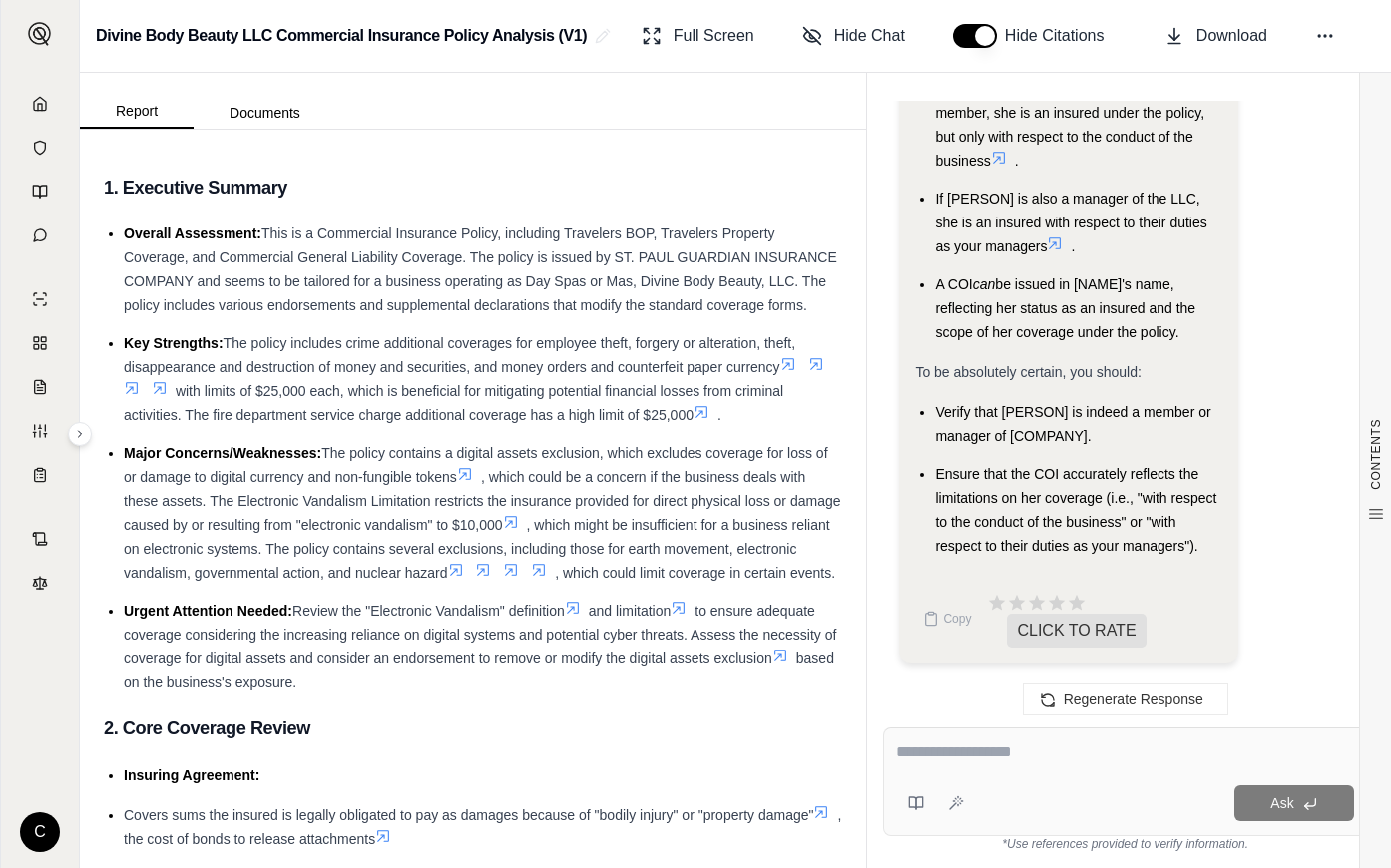 click on "Analysis:
Okay, the user has clarified that Sara Hutcherson is the owner of Divine Body Beauty, LLC. This is crucial information.
Here's my updated plan:
Re-examine the "Who Is An Insured" section of the Commercial General Liability Coverage Part, specifically focusing on the provisions for Limited Liability Companies (LLCs).
Determine if ownership automatically confers insured status to Sara Hutcherson.
Consider any potential limitations or restrictions on her coverage.
Form a conclusion about whether a COI can be issued in her name.
Let's go back to Section II - Who Is An Insured   of the Commercial General Liability Coverage Form. Paragraph 1.c states: "If you are designated in the Declarations as... A limited liability company, you are an insured. Your members are also insureds, but only with respect to the conduct of your business. Your managers are insureds, but only with respect to their duties as your managers"  .
. If Sara Hutcherson is a  member manager
if
Answer:
likely" at bounding box center [1125, -305] 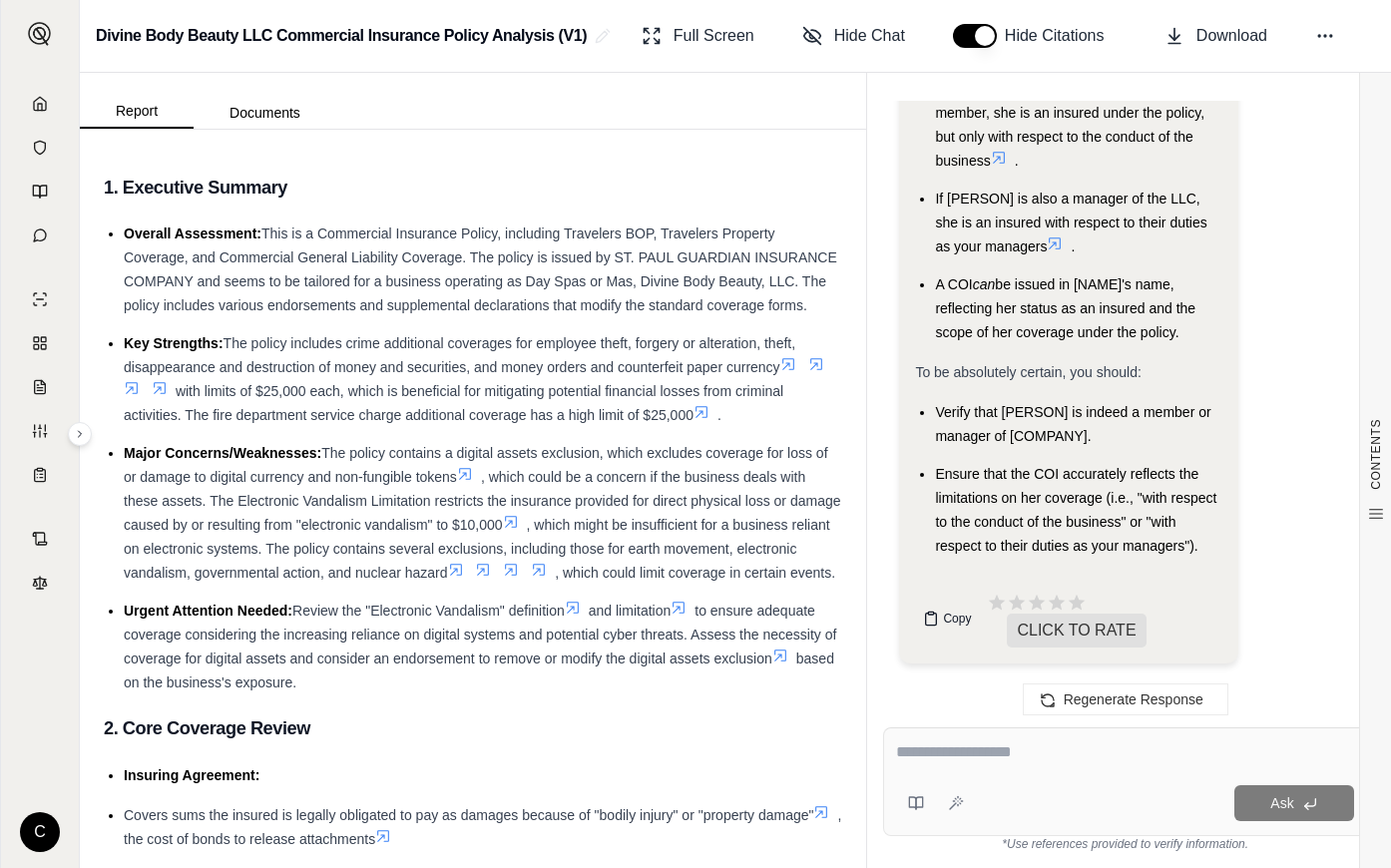 click on "Copy" at bounding box center [957, 619] 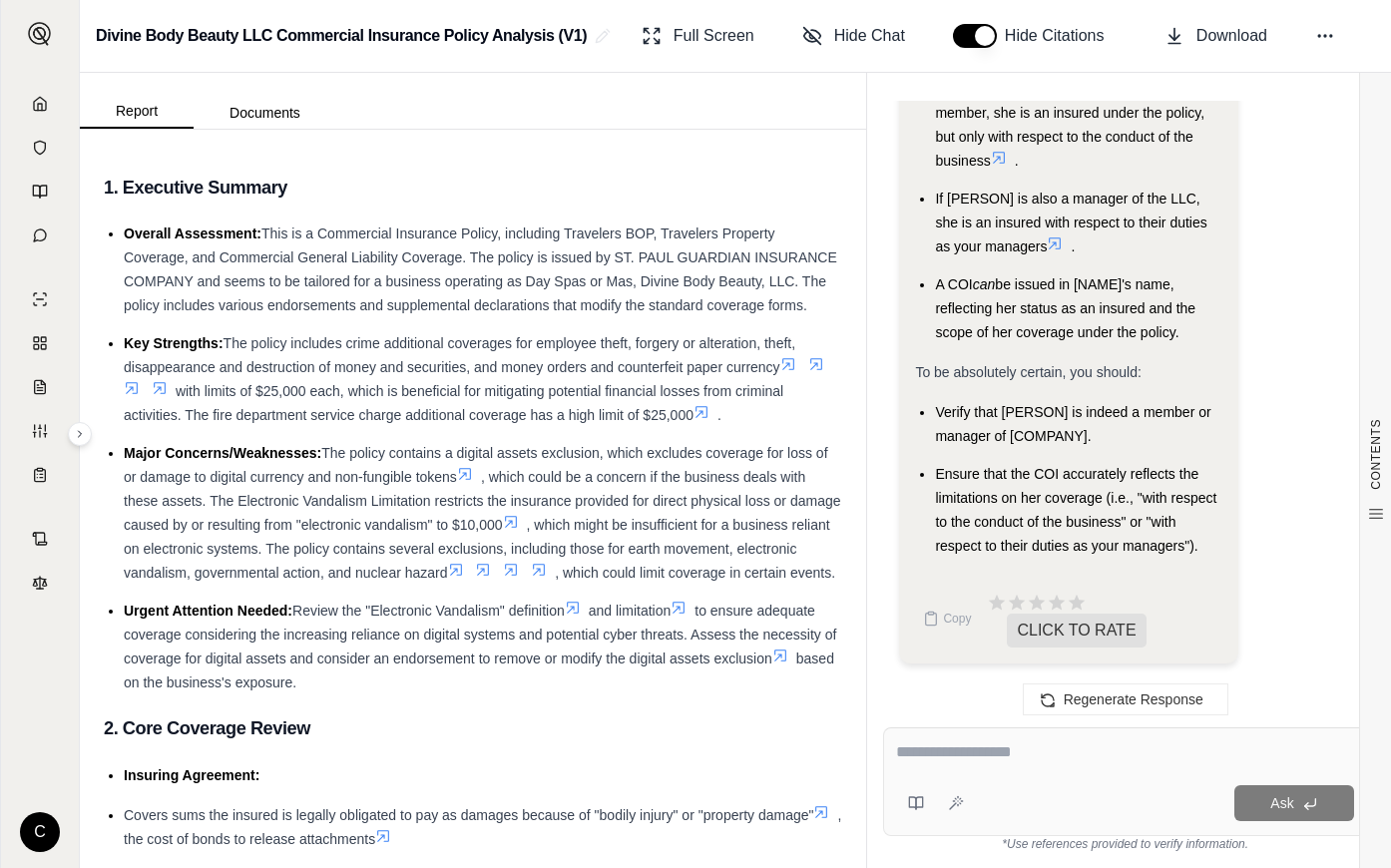 click on "Ensure that the COI accurately reflects the limitations on her coverage (i.e., "with respect to the conduct of the business" or "with respect to their duties as your managers")." at bounding box center (1078, 510) 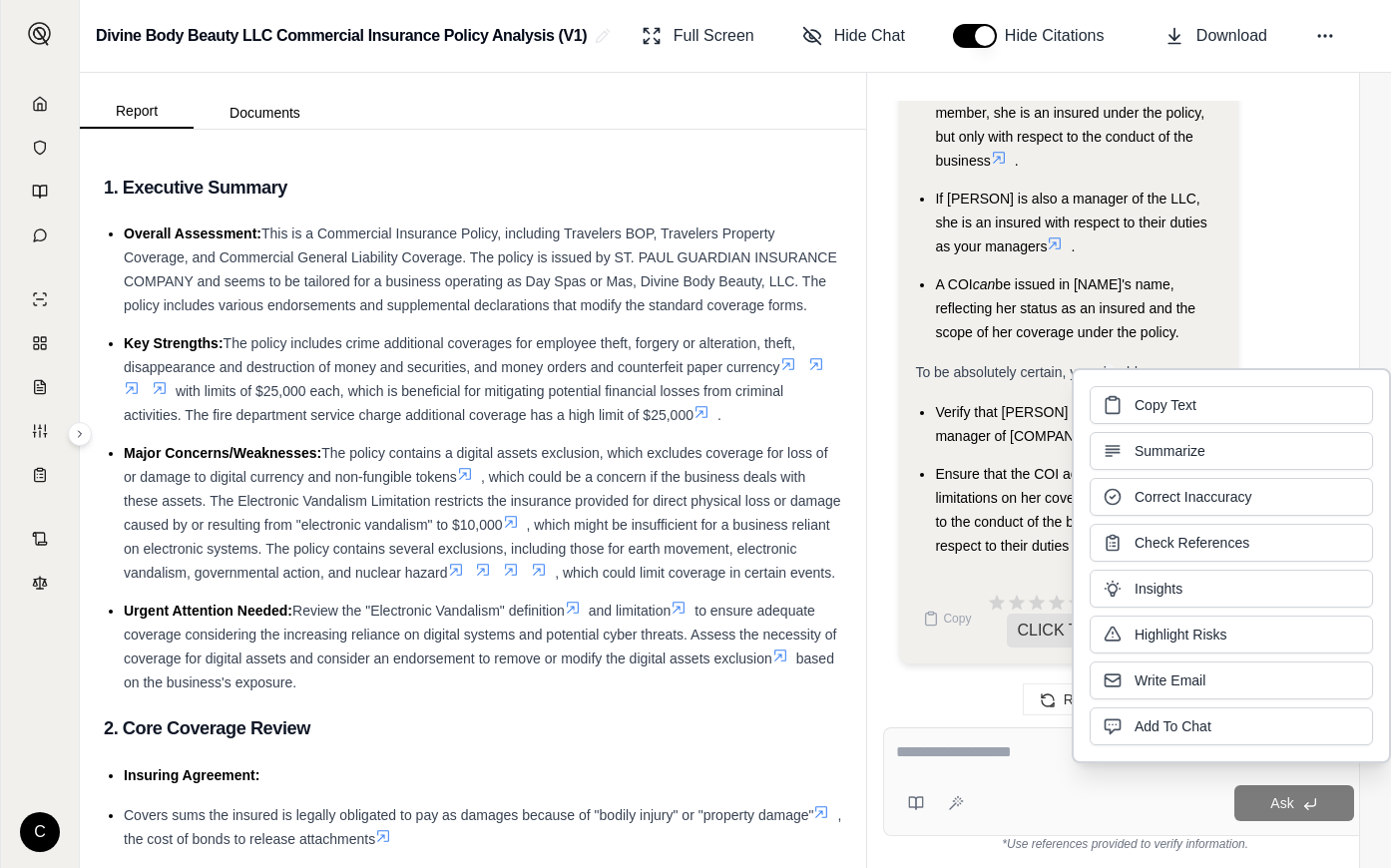 scroll, scrollTop: 0, scrollLeft: 0, axis: both 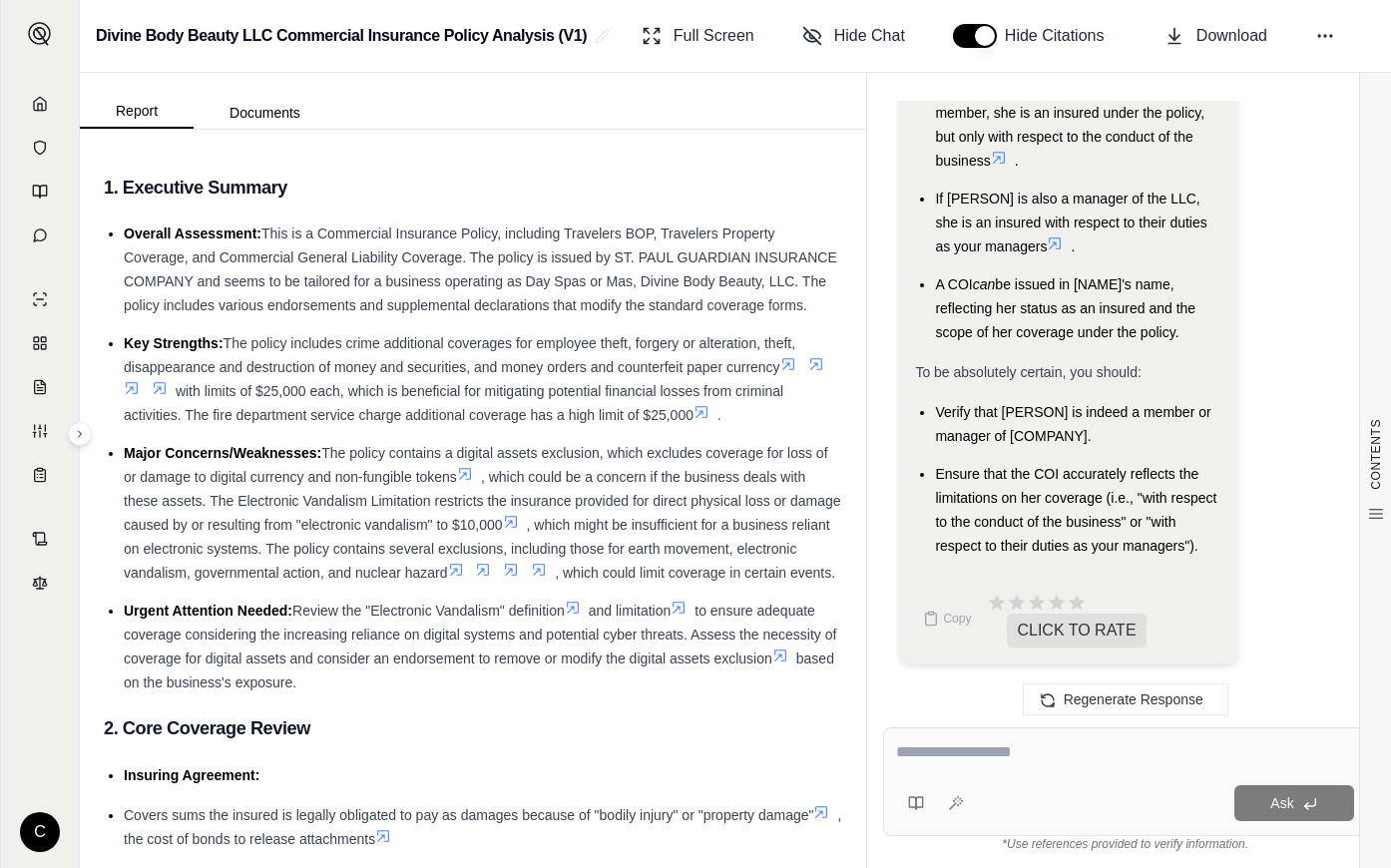 click on "Verify that [PERSON] is indeed a member or manager of [COMPANY]." at bounding box center [1078, 424] 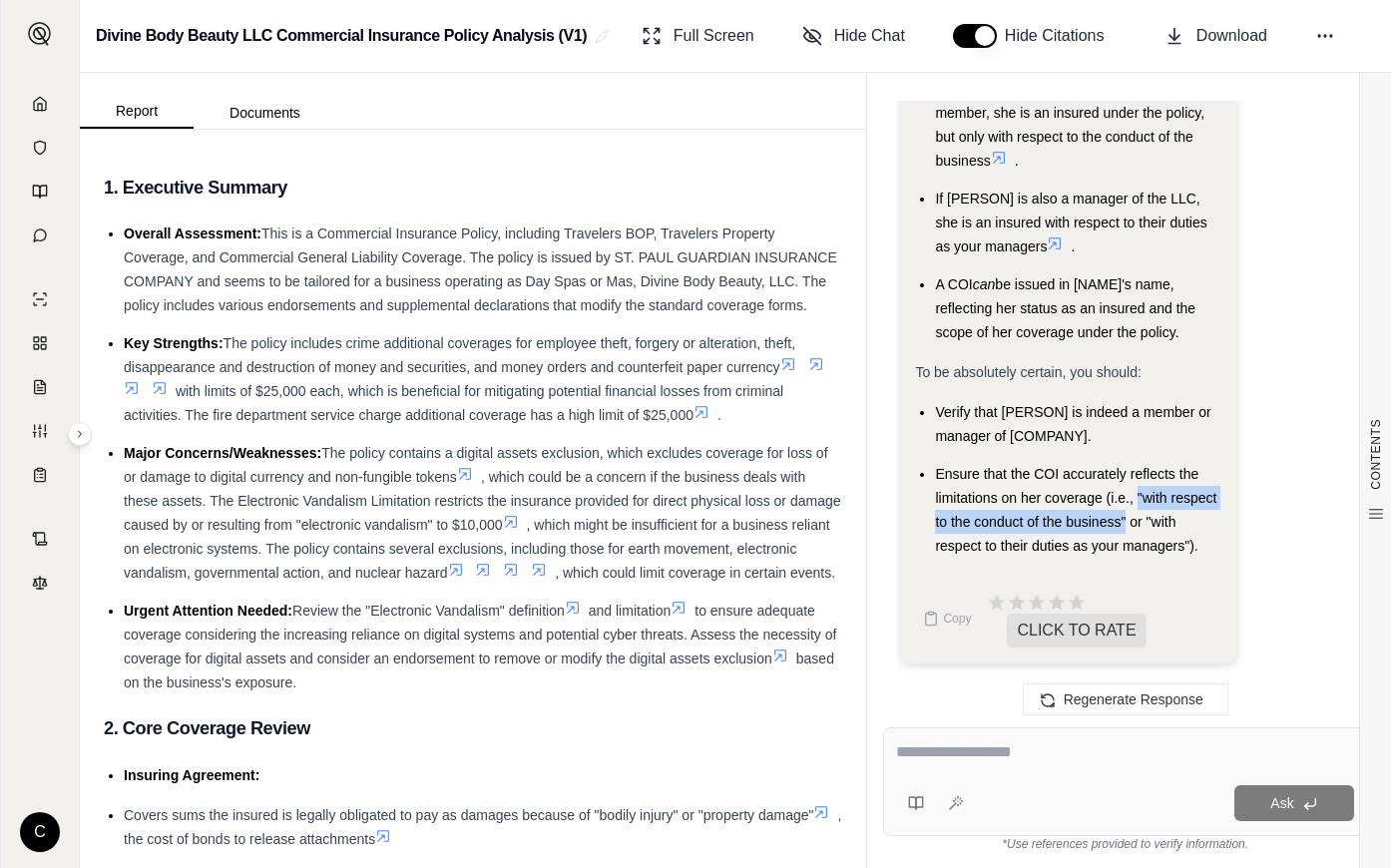 drag, startPoint x: 1125, startPoint y: 534, endPoint x: 1139, endPoint y: 508, distance: 29.529646 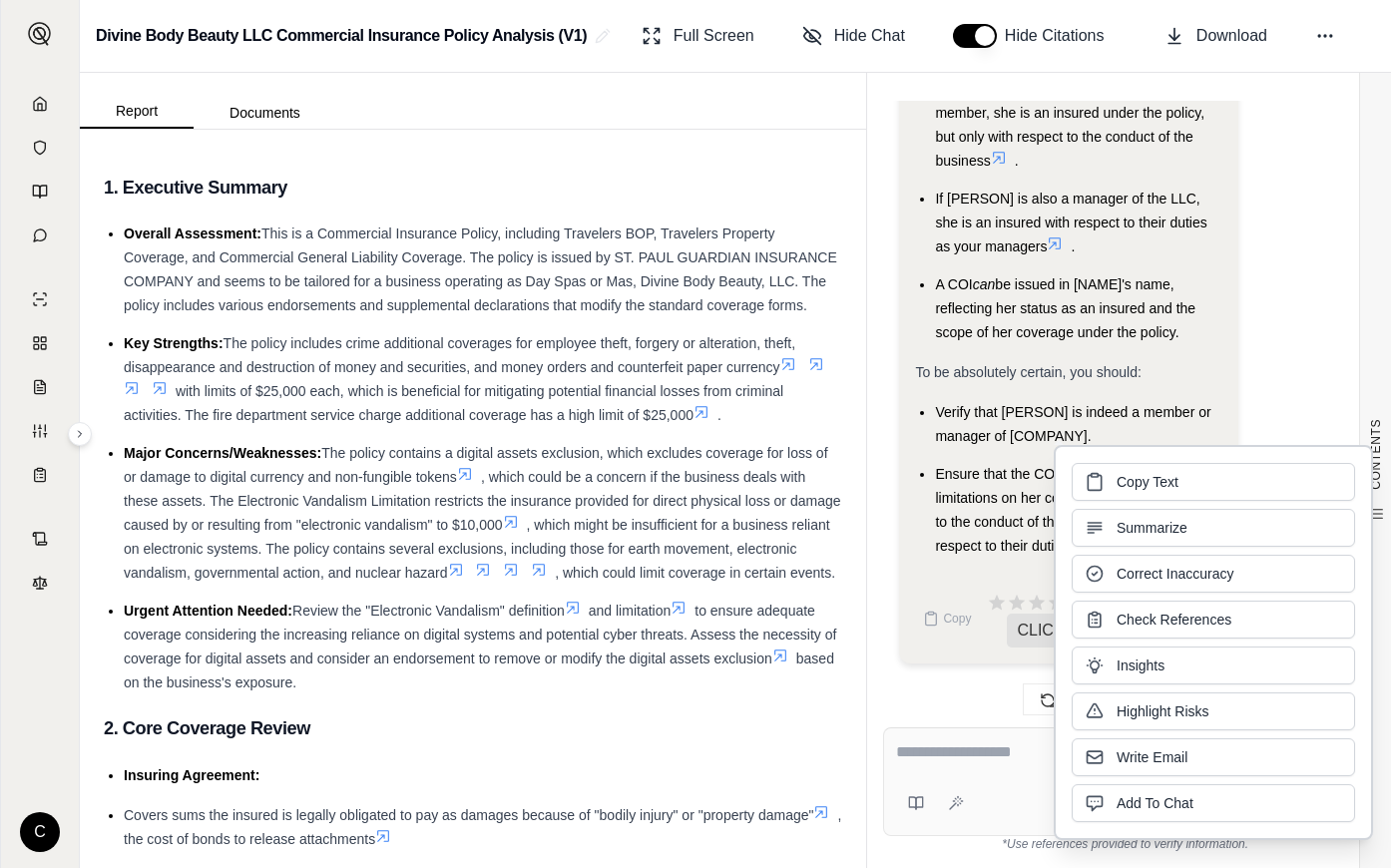 click on "Analysis:
Okay, the user has clarified that Sara Hutcherson is the owner of Divine Body Beauty, LLC. This is crucial information.
Here's my updated plan:
Re-examine the "Who Is An Insured" section of the Commercial General Liability Coverage Part, specifically focusing on the provisions for Limited Liability Companies (LLCs).
Determine if ownership automatically confers insured status to Sara Hutcherson.
Consider any potential limitations or restrictions on her coverage.
Form a conclusion about whether a COI can be issued in her name.
Let's go back to Section II - Who Is An Insured   of the Commercial General Liability Coverage Form. Paragraph 1.c states: "If you are designated in the Declarations as... A limited liability company, you are an insured. Your members are also insureds, but only with respect to the conduct of your business. Your managers are insureds, but only with respect to their duties as your managers"  .
. If Sara Hutcherson is a  member manager
if
Answer:
likely" at bounding box center (1068, -358) 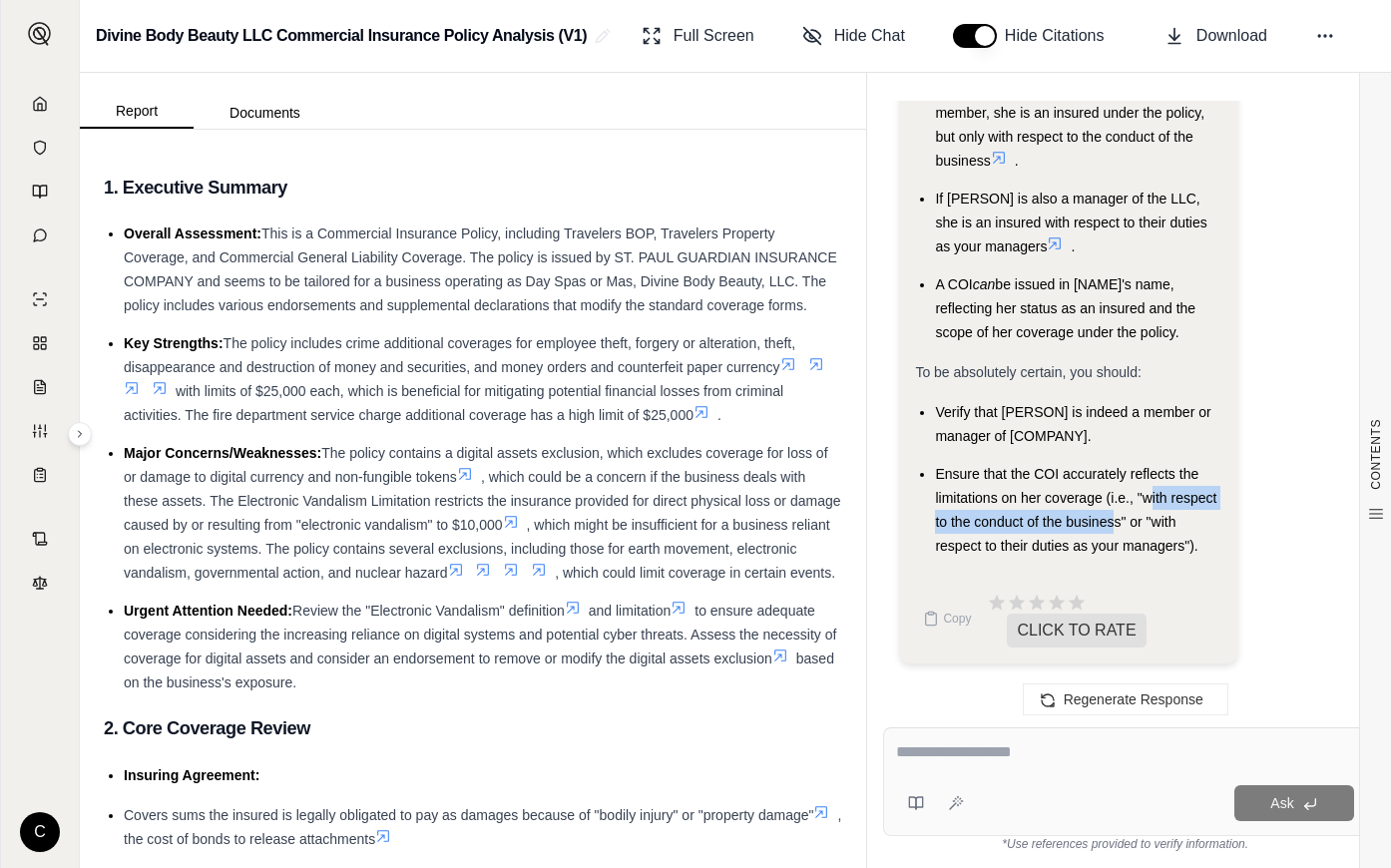 drag, startPoint x: 1117, startPoint y: 535, endPoint x: 1150, endPoint y: 511, distance: 40.804412 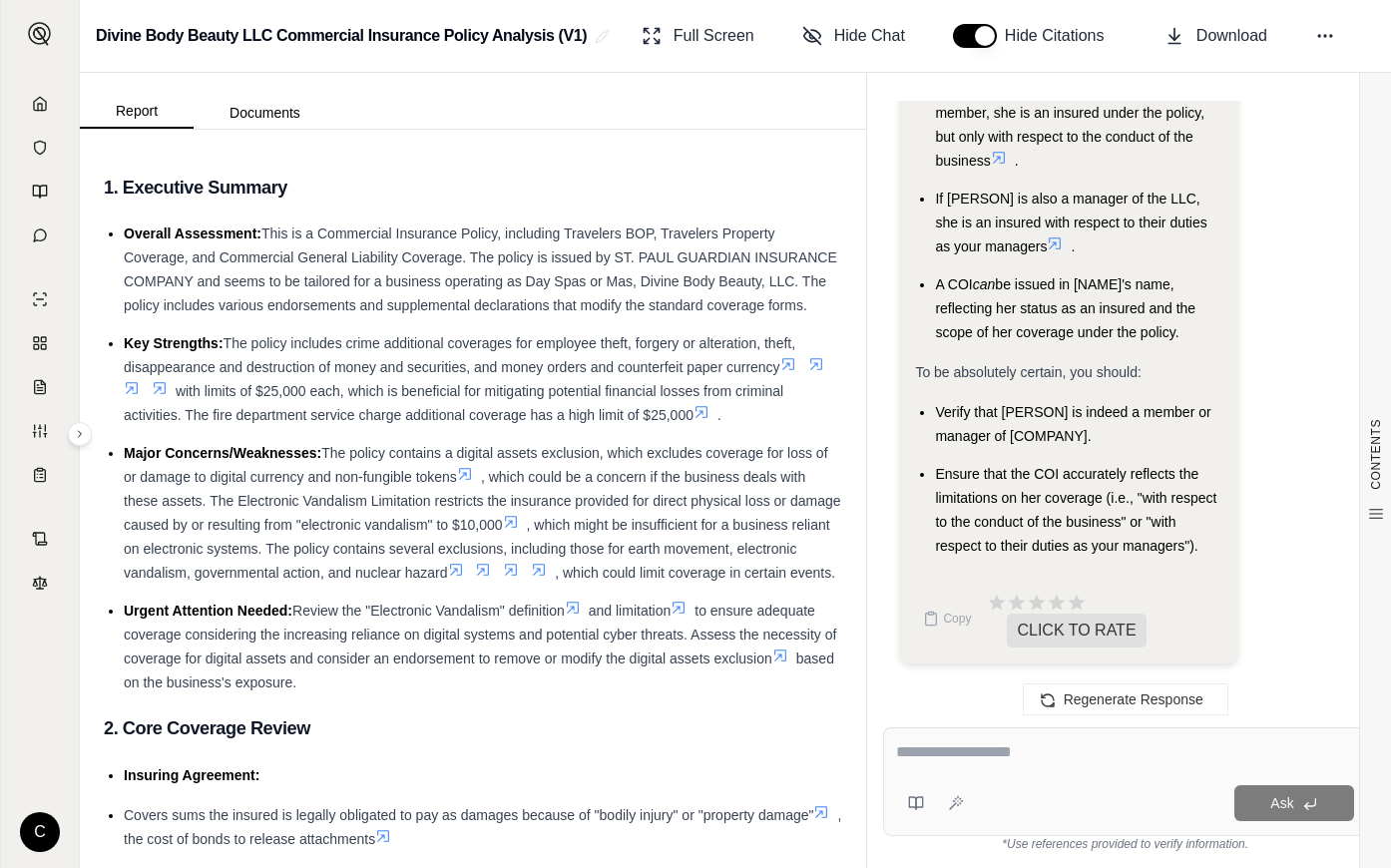 click on "If [PERSON] is also a manager of the LLC, she is an insured with respect to their duties as your managers" at bounding box center [1071, 222] 